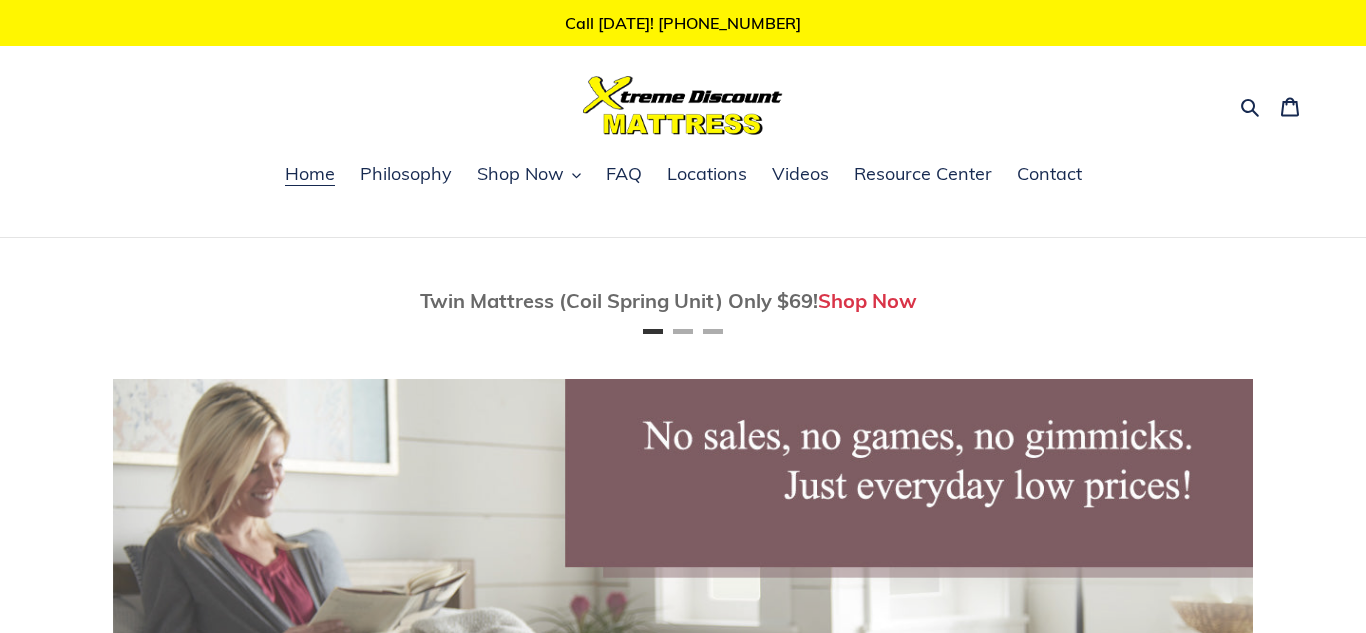 scroll, scrollTop: 0, scrollLeft: 0, axis: both 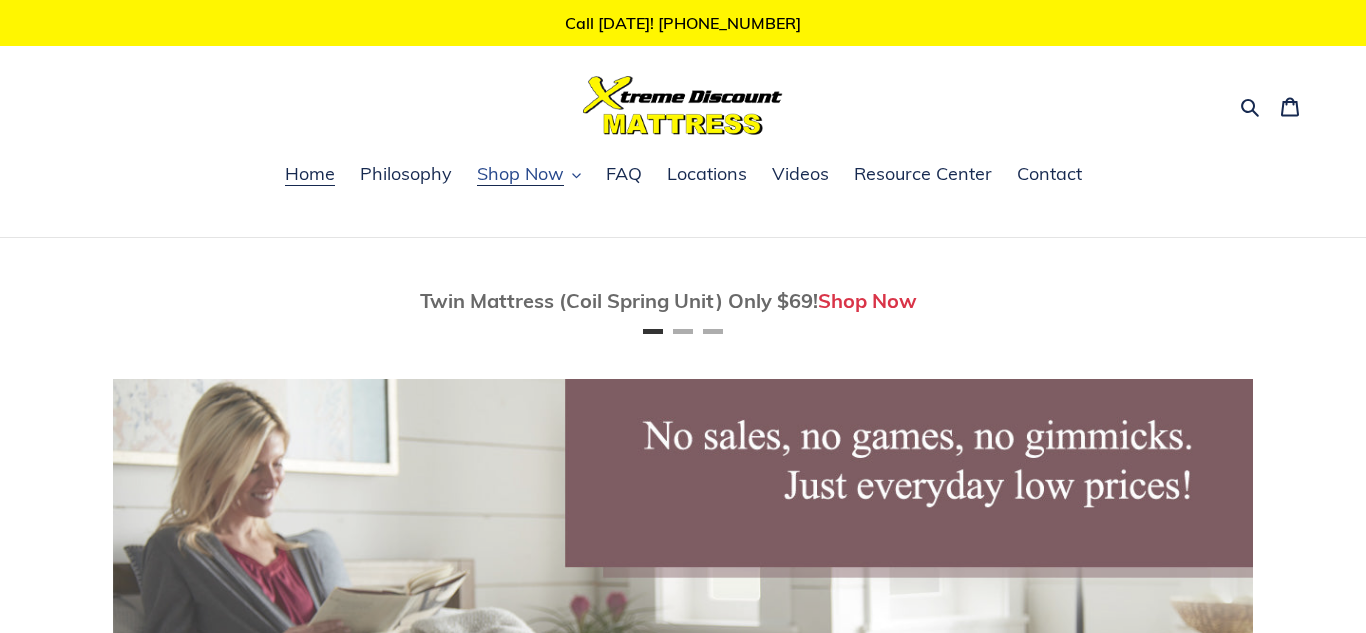 click 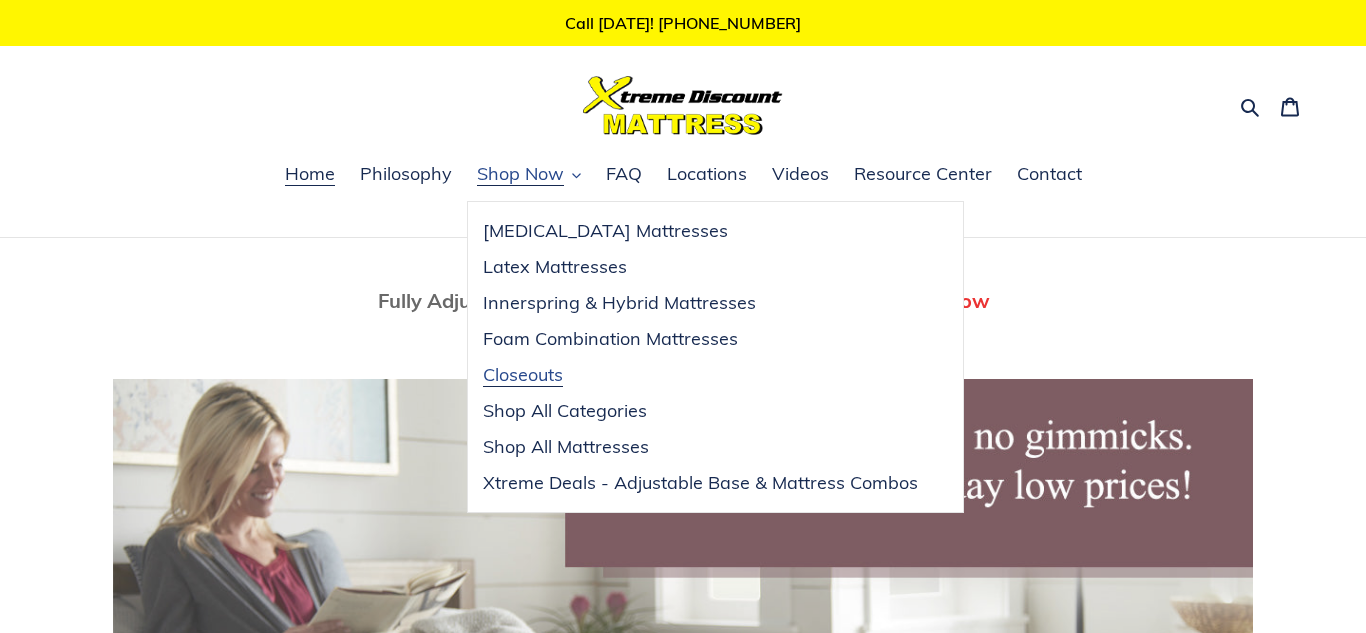 scroll, scrollTop: 0, scrollLeft: 1140, axis: horizontal 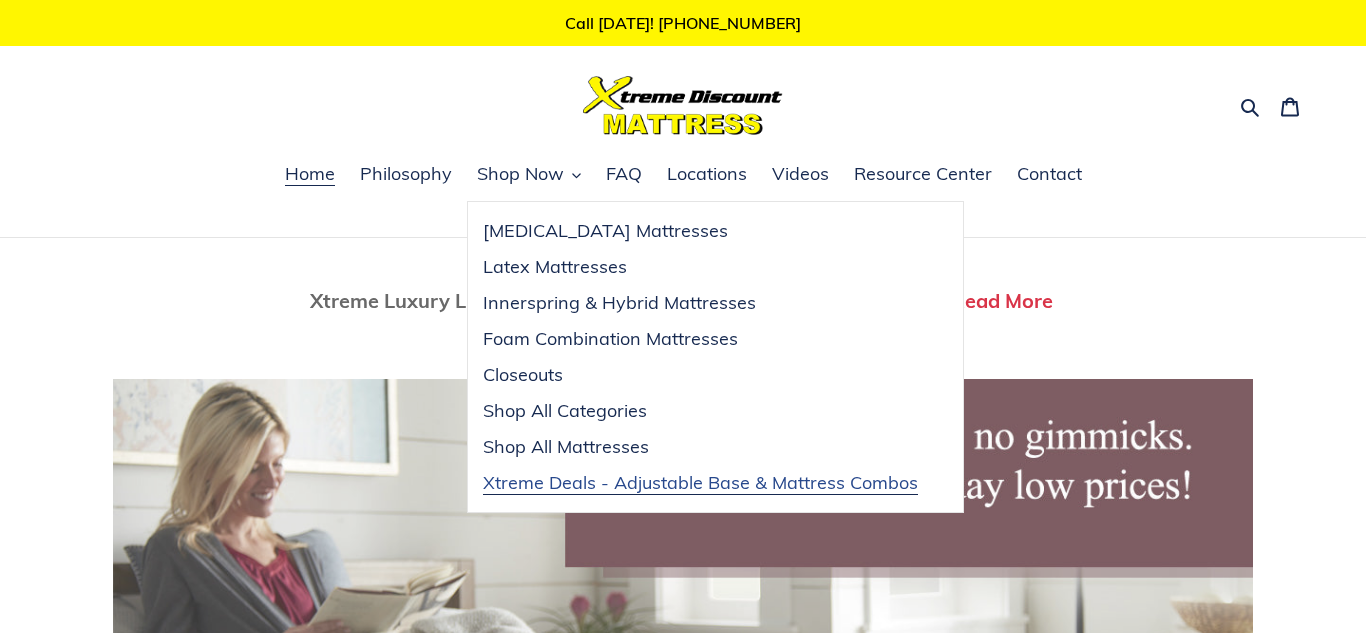 click on "Xtreme Deals - Adjustable Base & Mattress Combos" at bounding box center [700, 483] 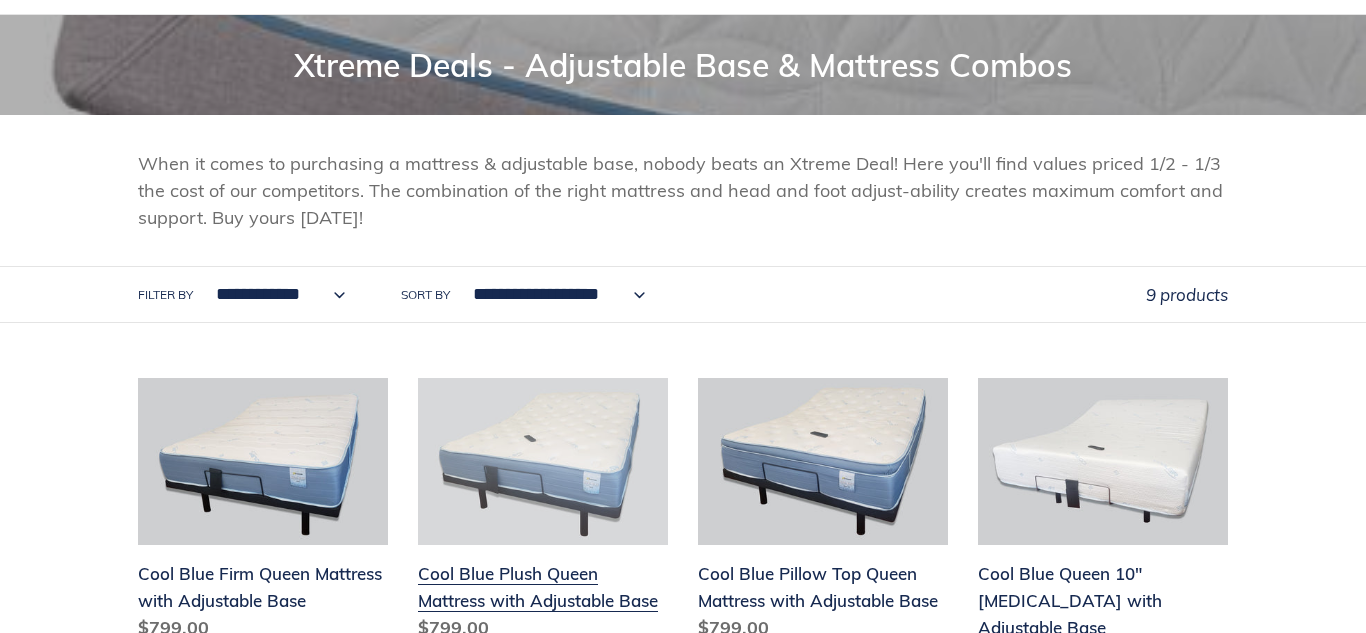 scroll, scrollTop: 340, scrollLeft: 0, axis: vertical 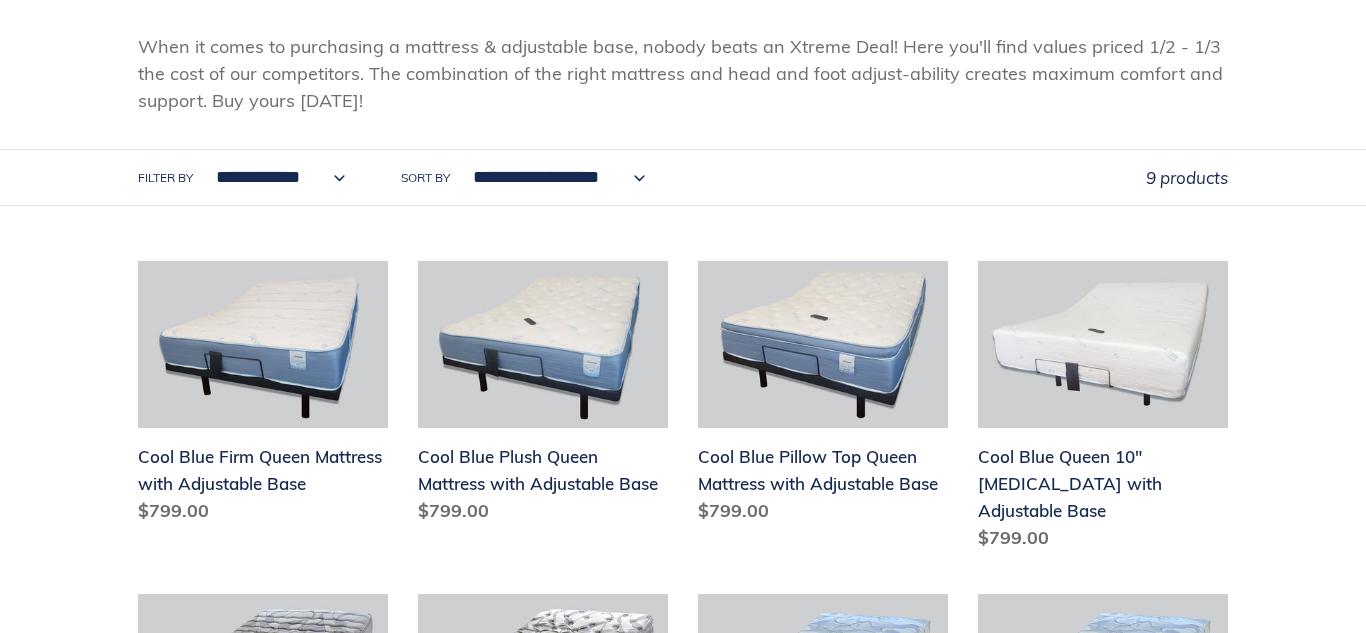 click on "**********" at bounding box center [275, 177] 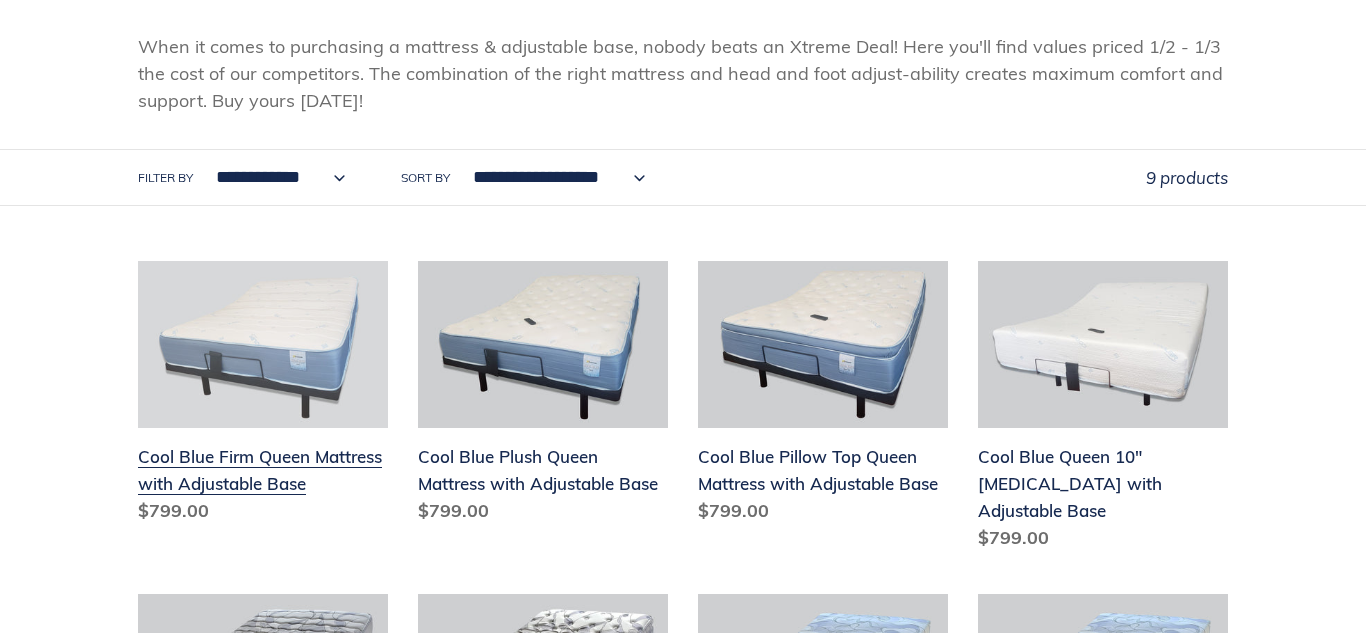 select on "**********" 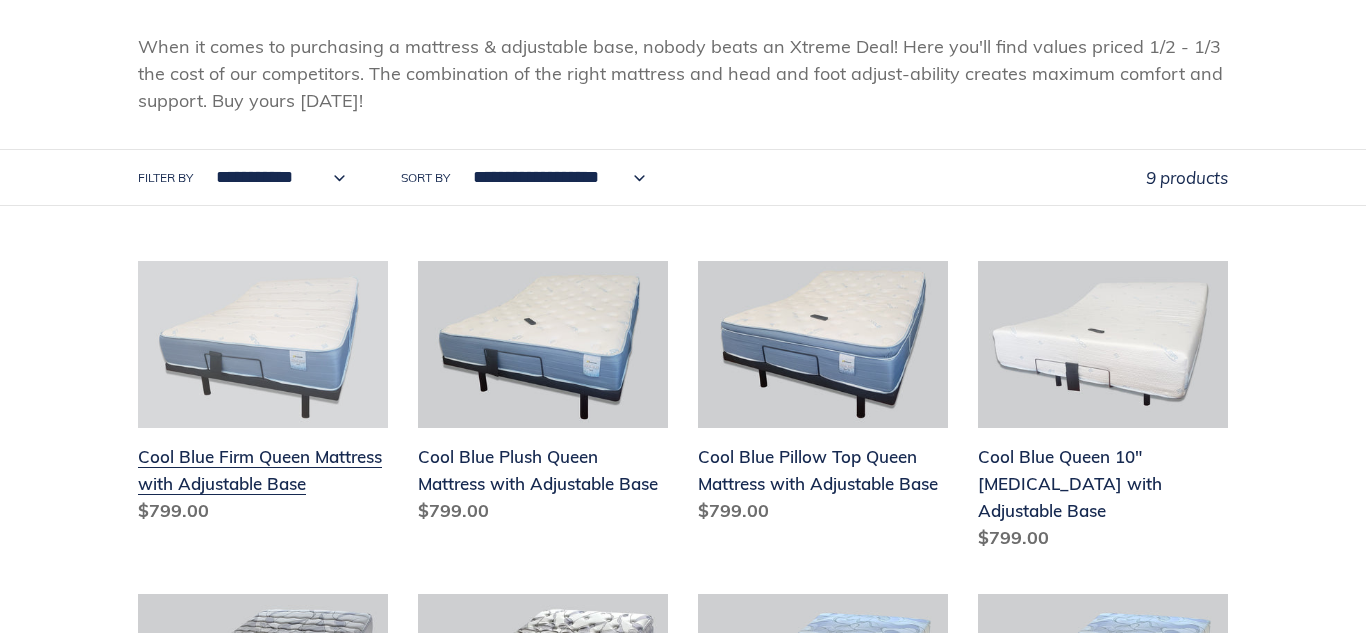 click on "**********" at bounding box center (275, 177) 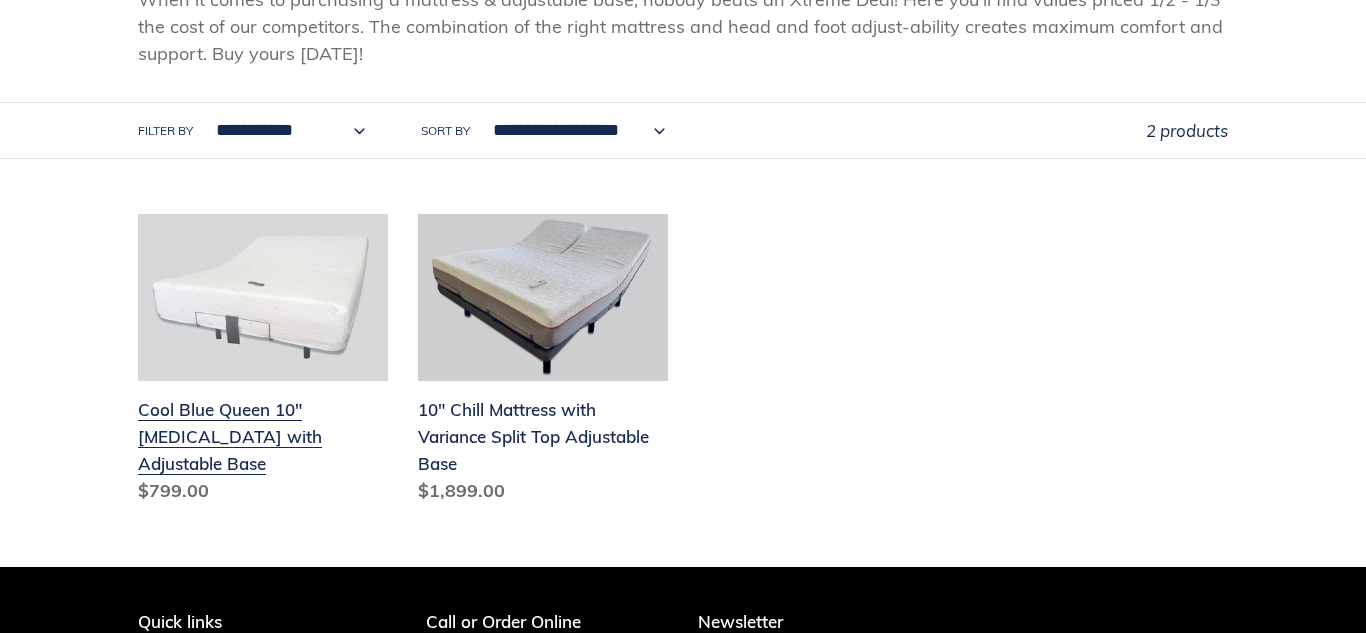 scroll, scrollTop: 407, scrollLeft: 0, axis: vertical 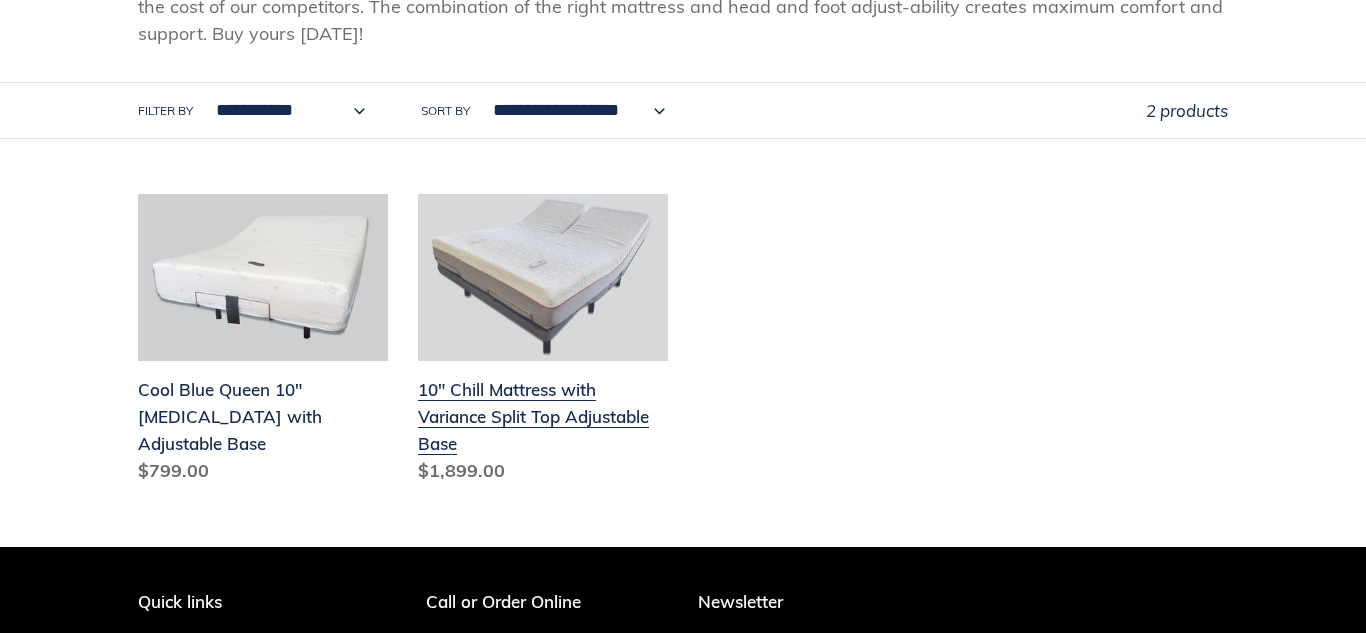click on "10" Chill Mattress with Variance Split Top Adjustable Base" at bounding box center [543, 343] 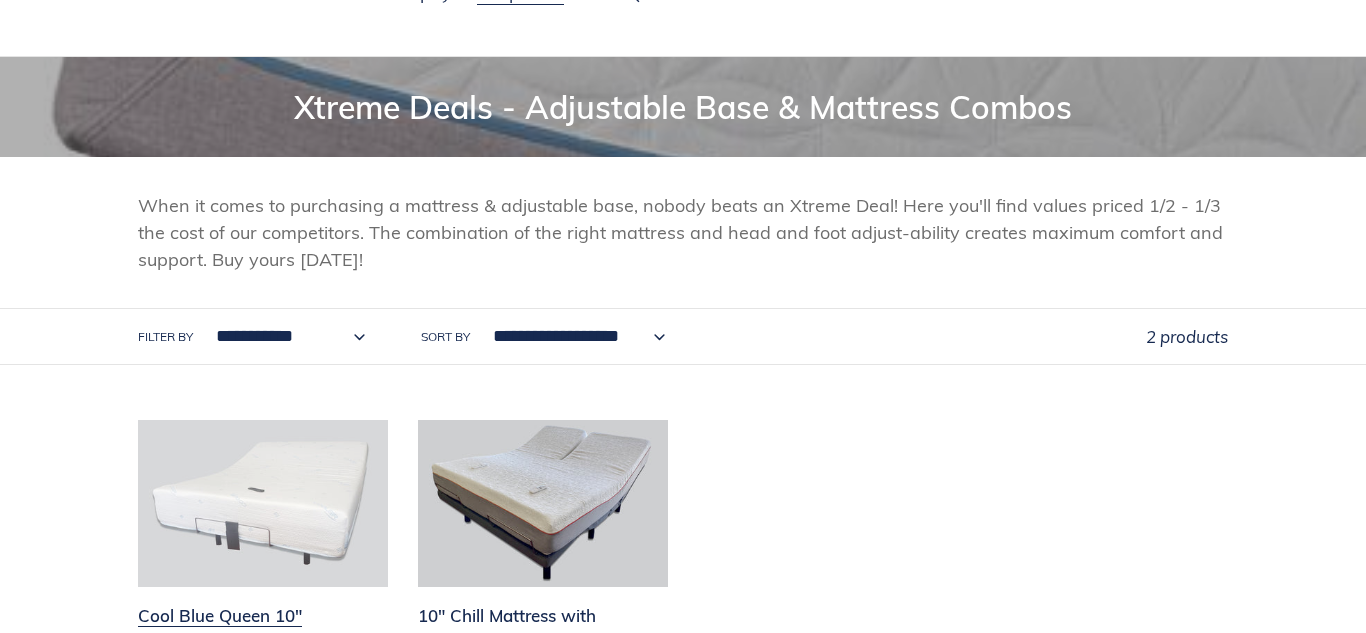 scroll, scrollTop: 0, scrollLeft: 0, axis: both 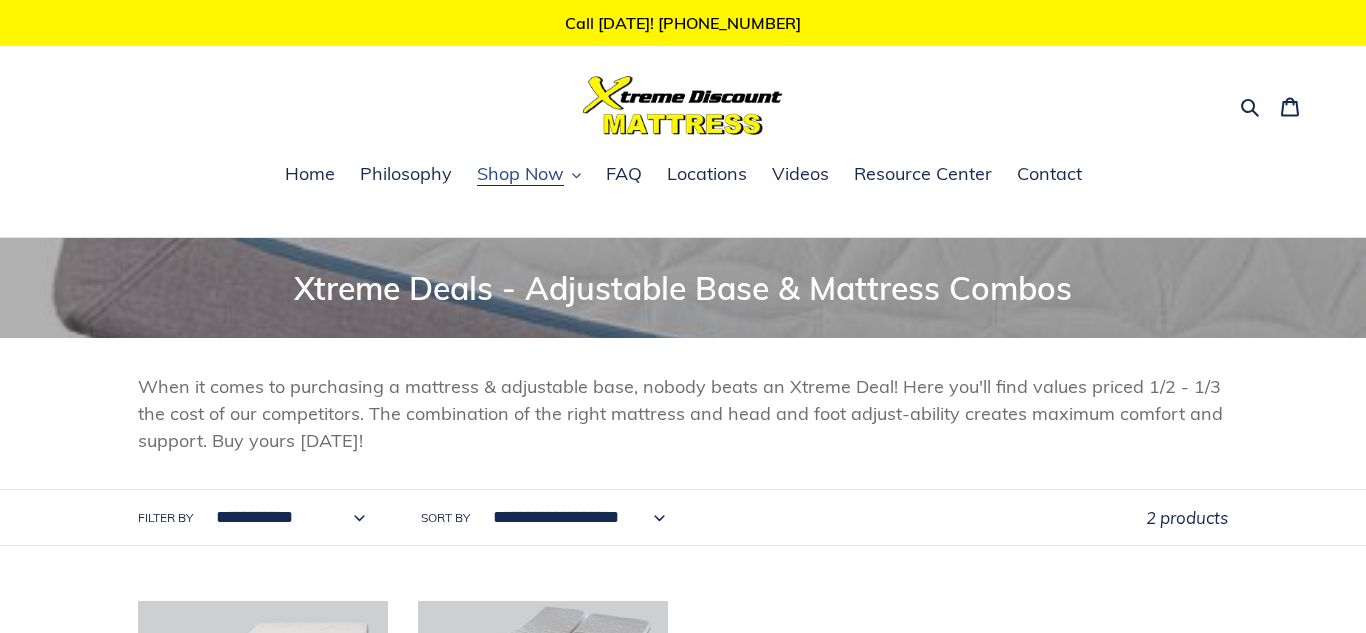 click on "Shop Now" at bounding box center (529, 175) 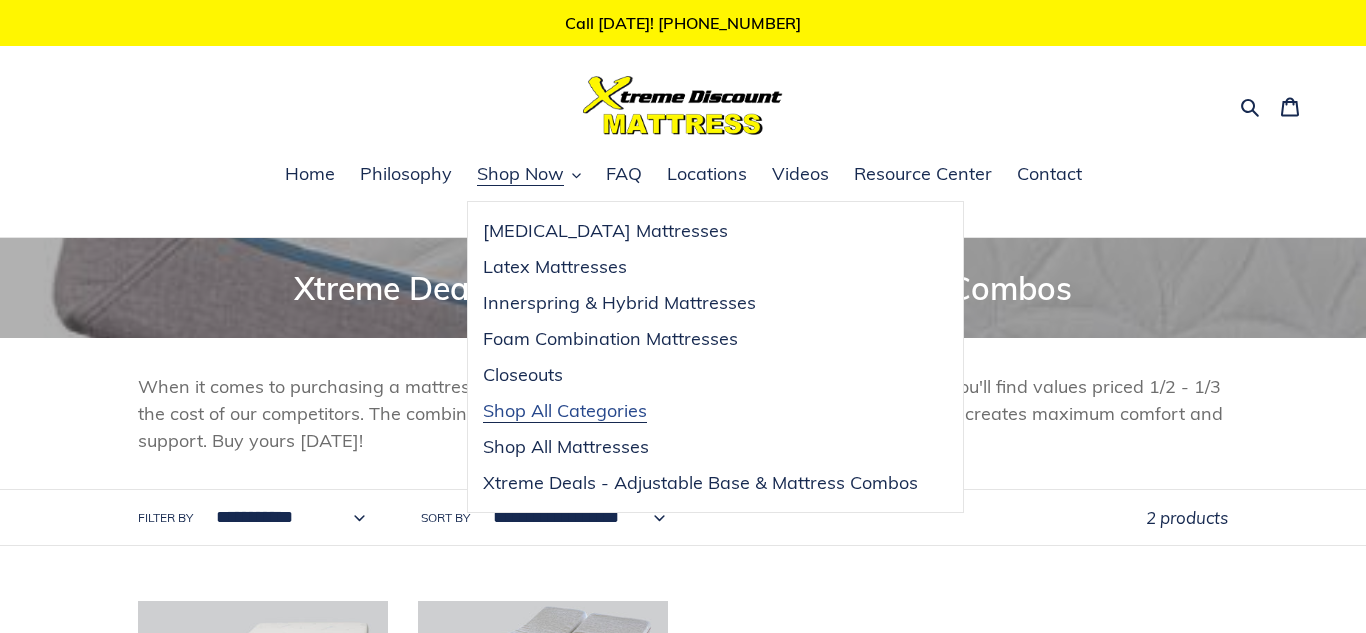 click on "Shop All Categories" at bounding box center [565, 411] 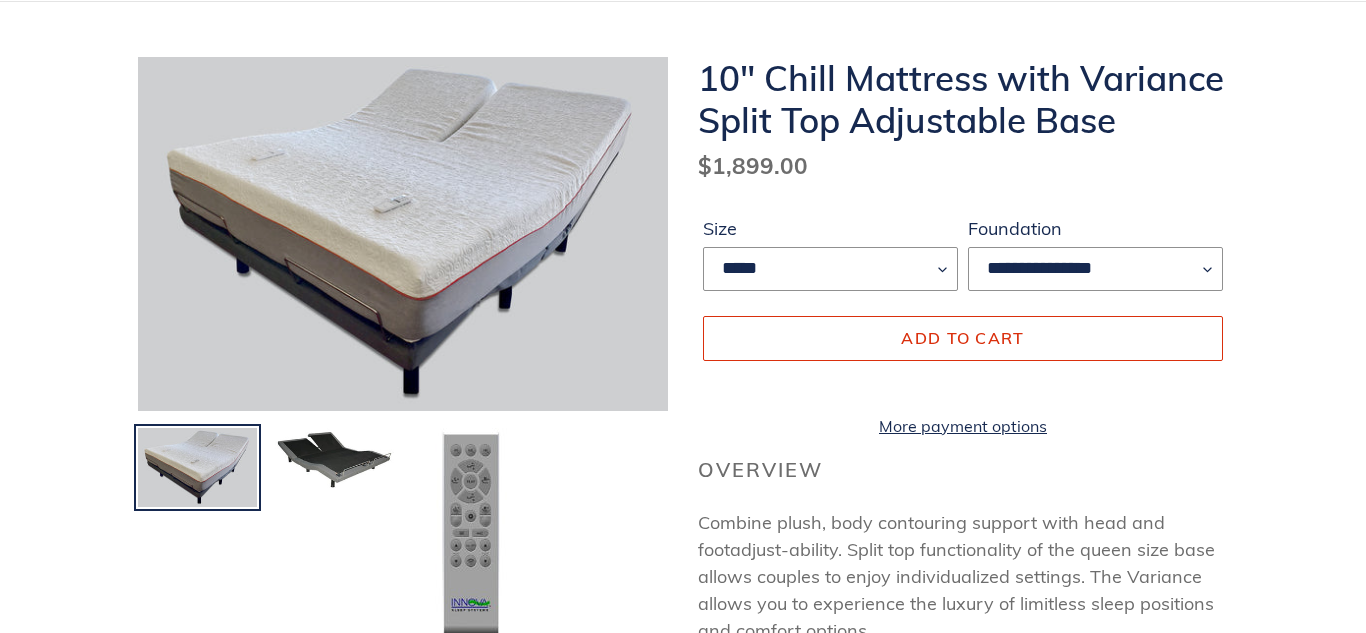 scroll, scrollTop: 243, scrollLeft: 0, axis: vertical 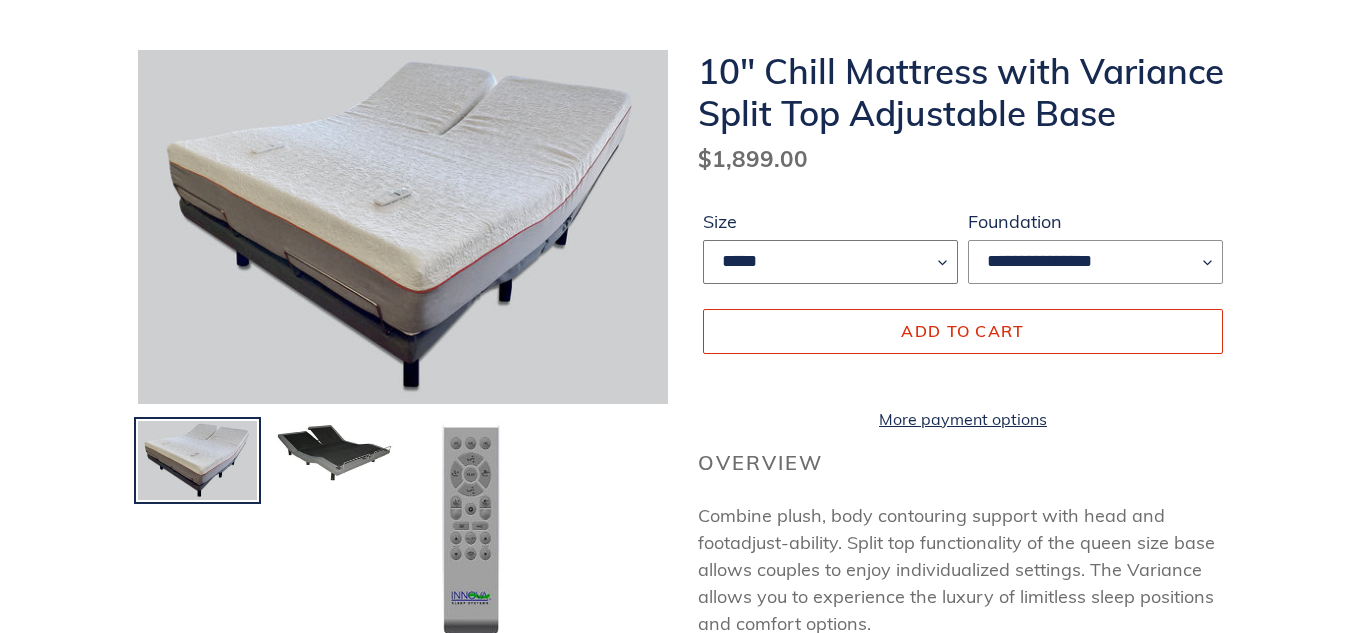 click on "*****" at bounding box center [830, 262] 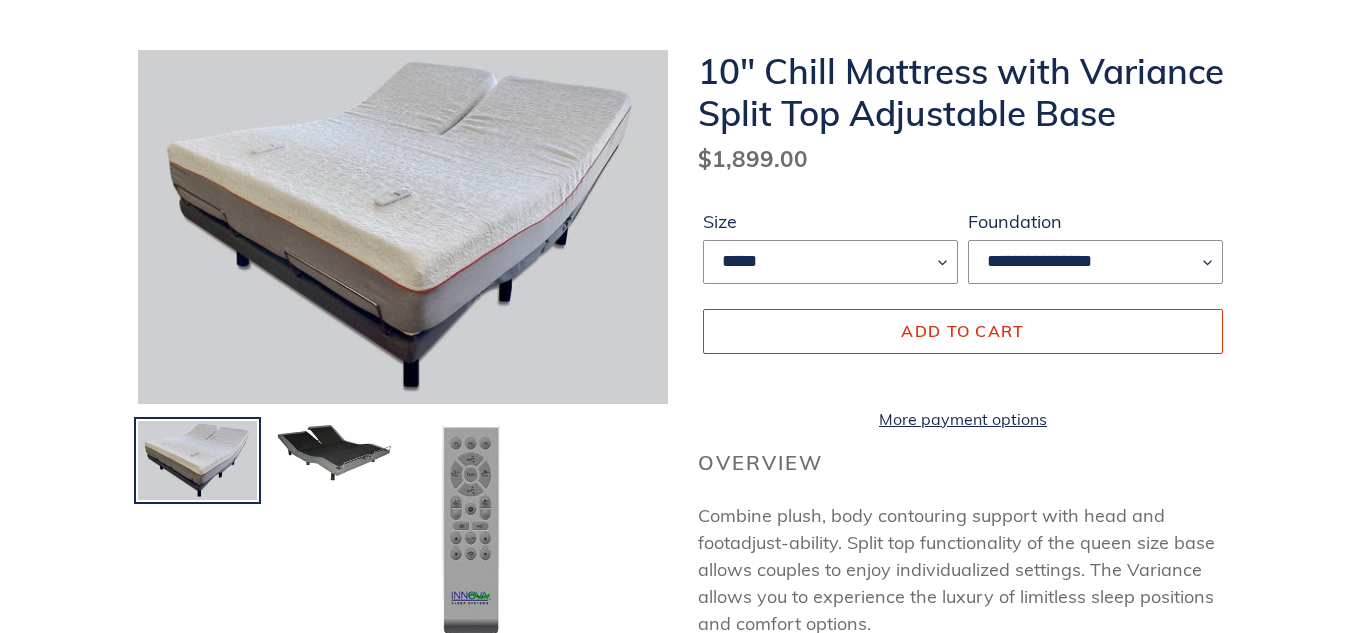 click on "Regular price
$1,899.00
Sale price
$1,899.00
Regular price
$1,899.00
Sale
Sold out
Unit price
/ per" at bounding box center [963, 159] 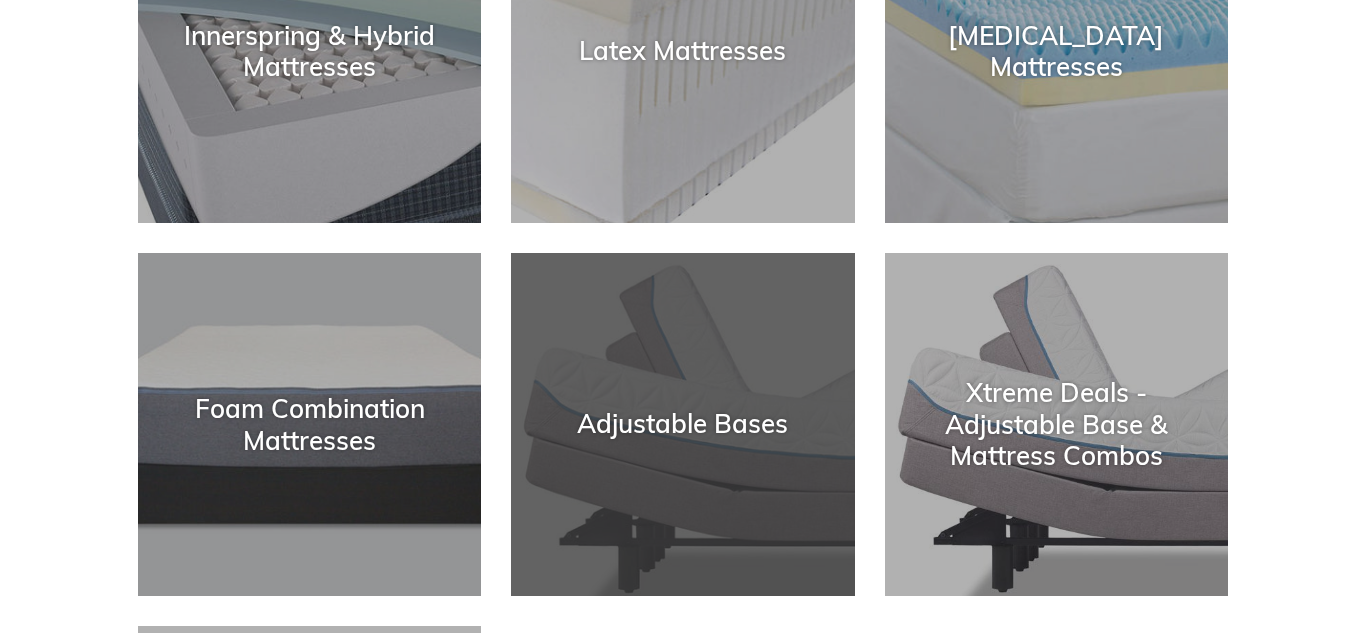 scroll, scrollTop: 569, scrollLeft: 0, axis: vertical 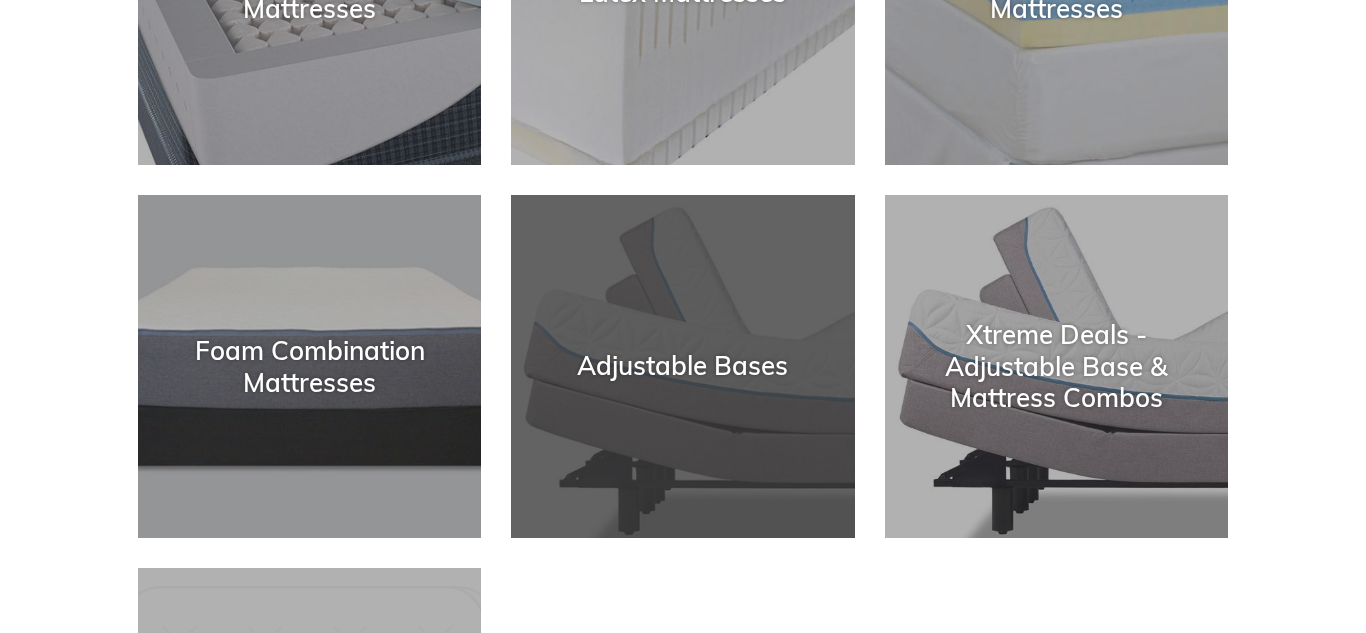 click on "Adjustable Bases" at bounding box center [682, 366] 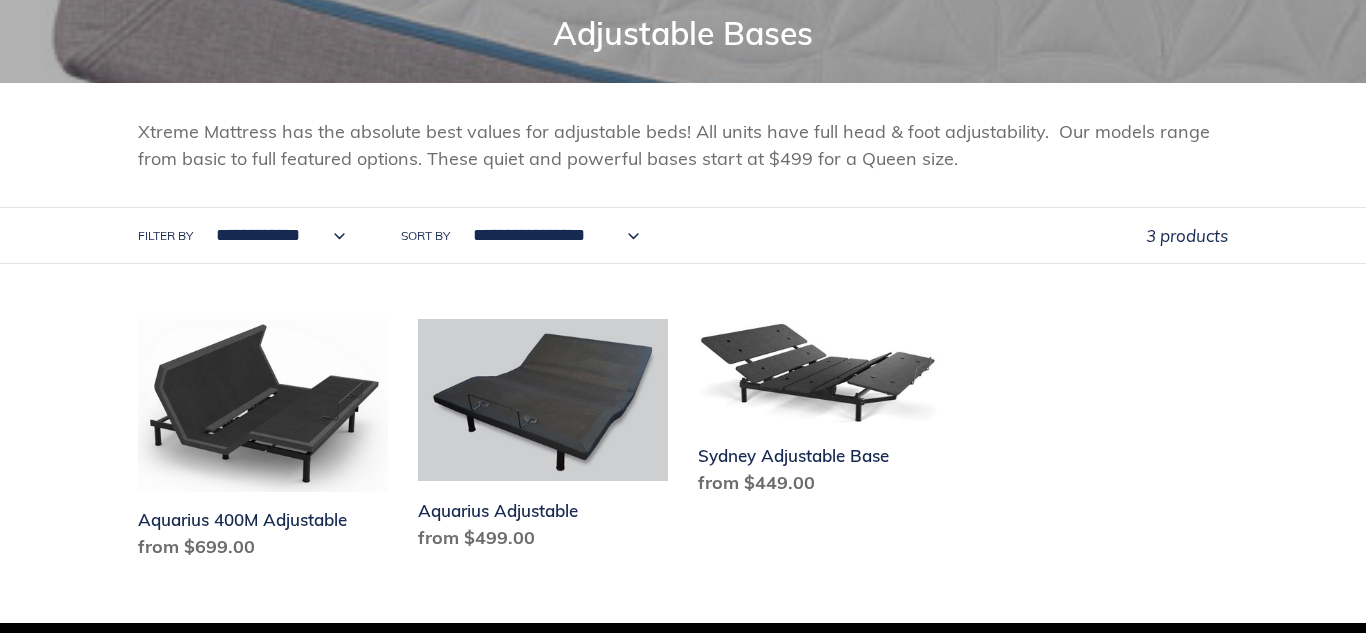 scroll, scrollTop: 326, scrollLeft: 0, axis: vertical 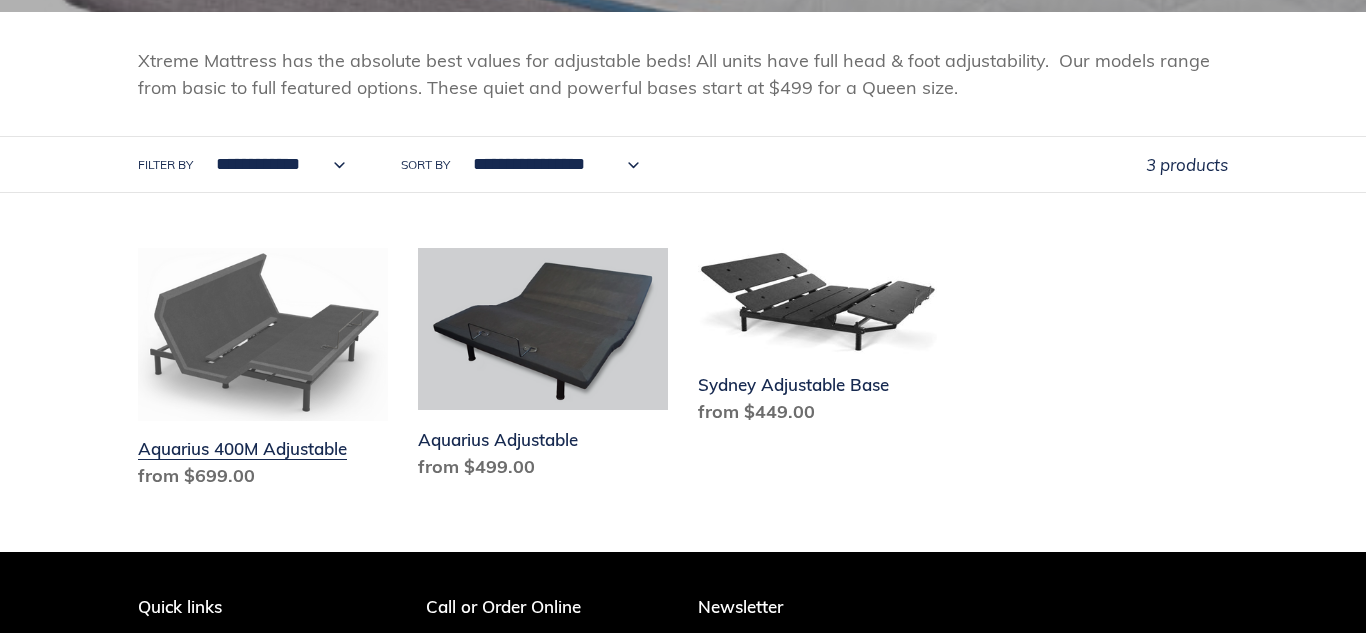 click on "Aquarius 400M Adjustable" at bounding box center (263, 372) 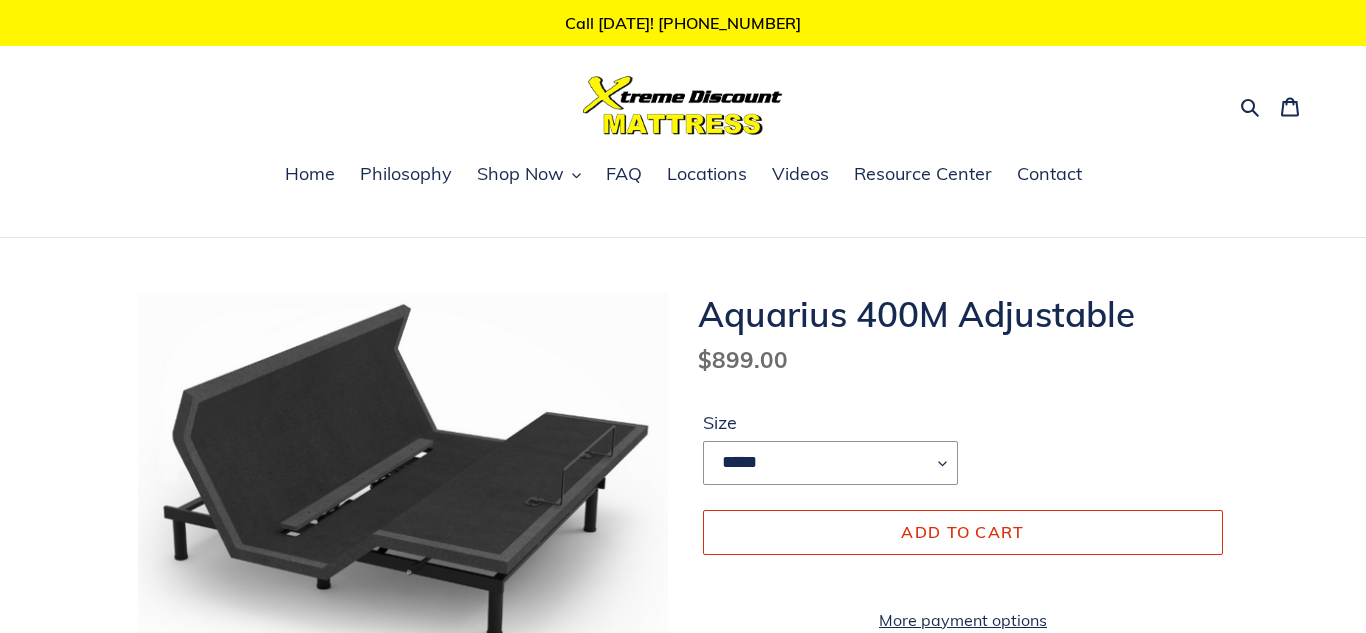 scroll, scrollTop: 0, scrollLeft: 0, axis: both 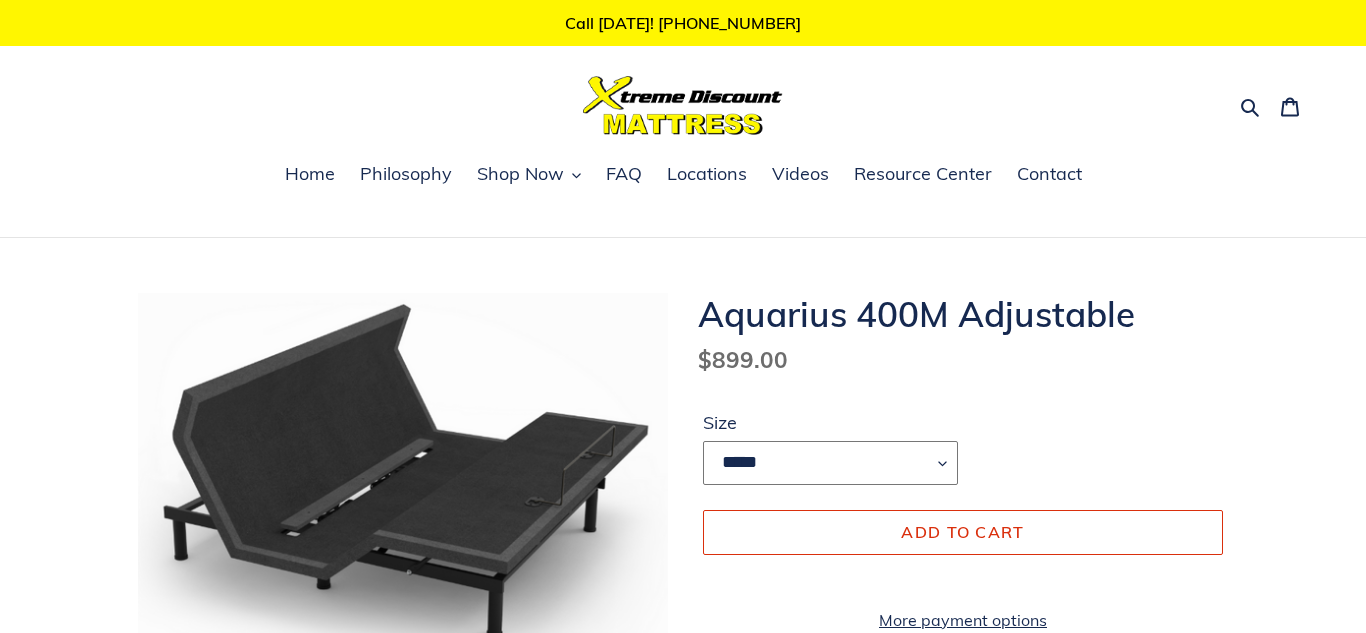 click on "*****
****
*******" at bounding box center [830, 463] 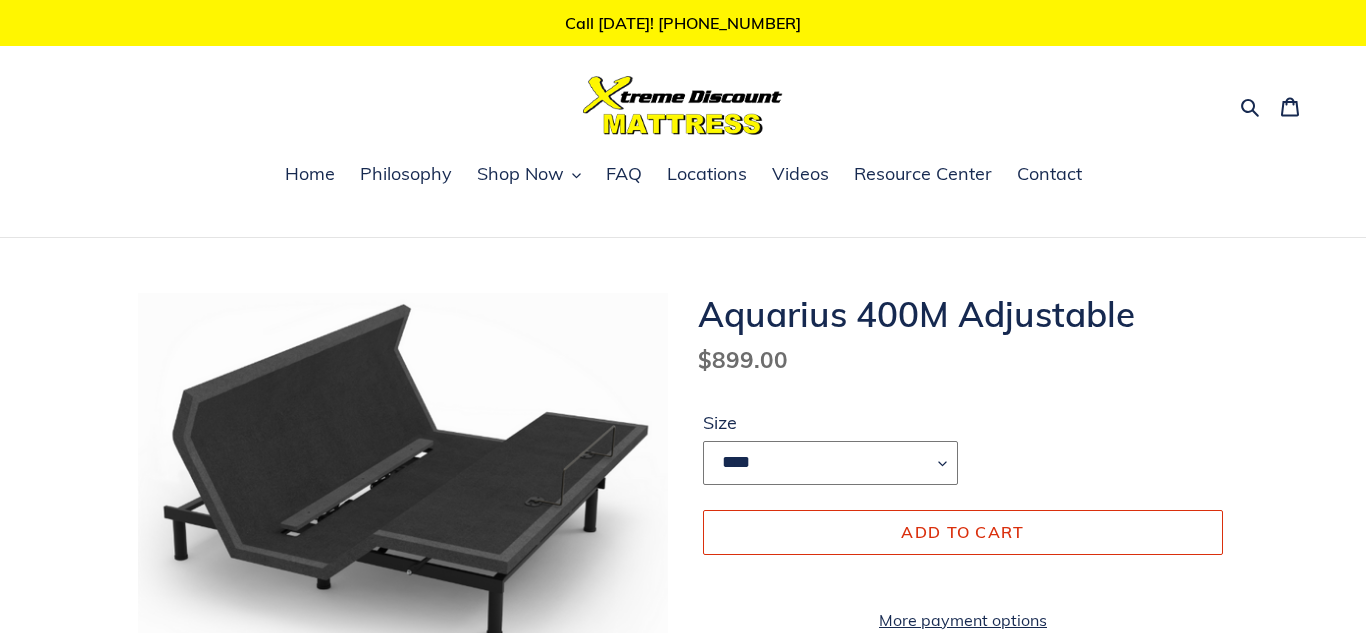 click on "*****
****
*******" at bounding box center [830, 463] 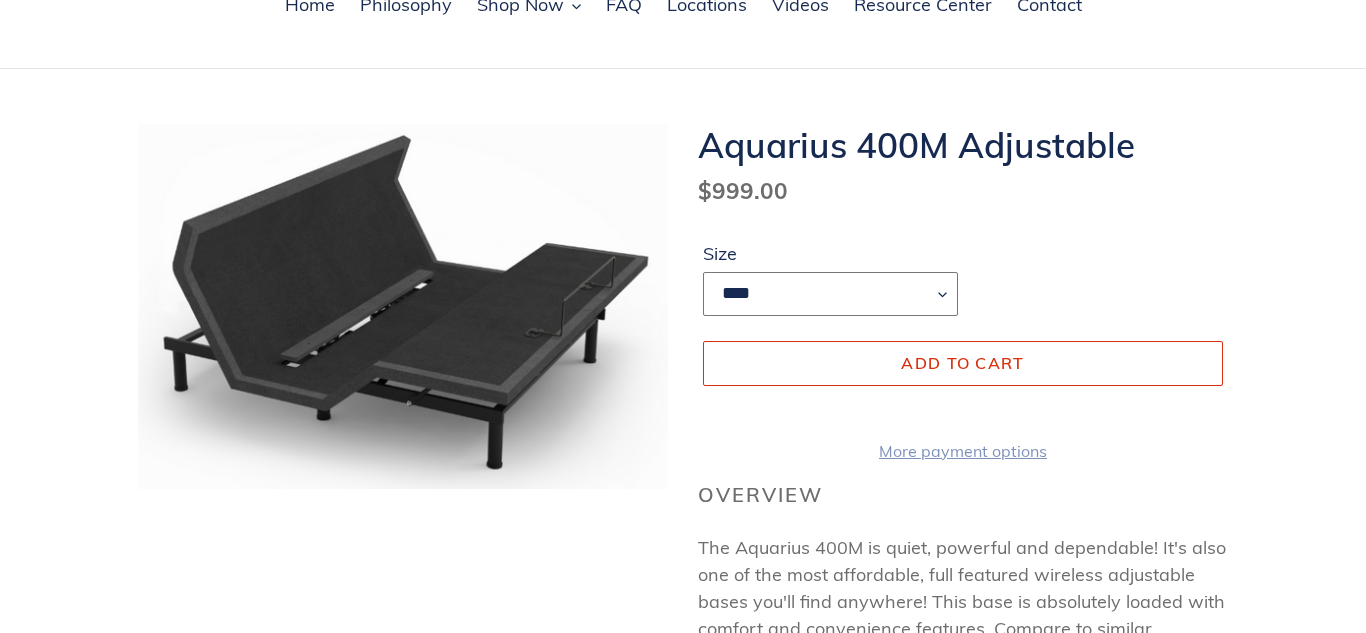 scroll, scrollTop: 127, scrollLeft: 0, axis: vertical 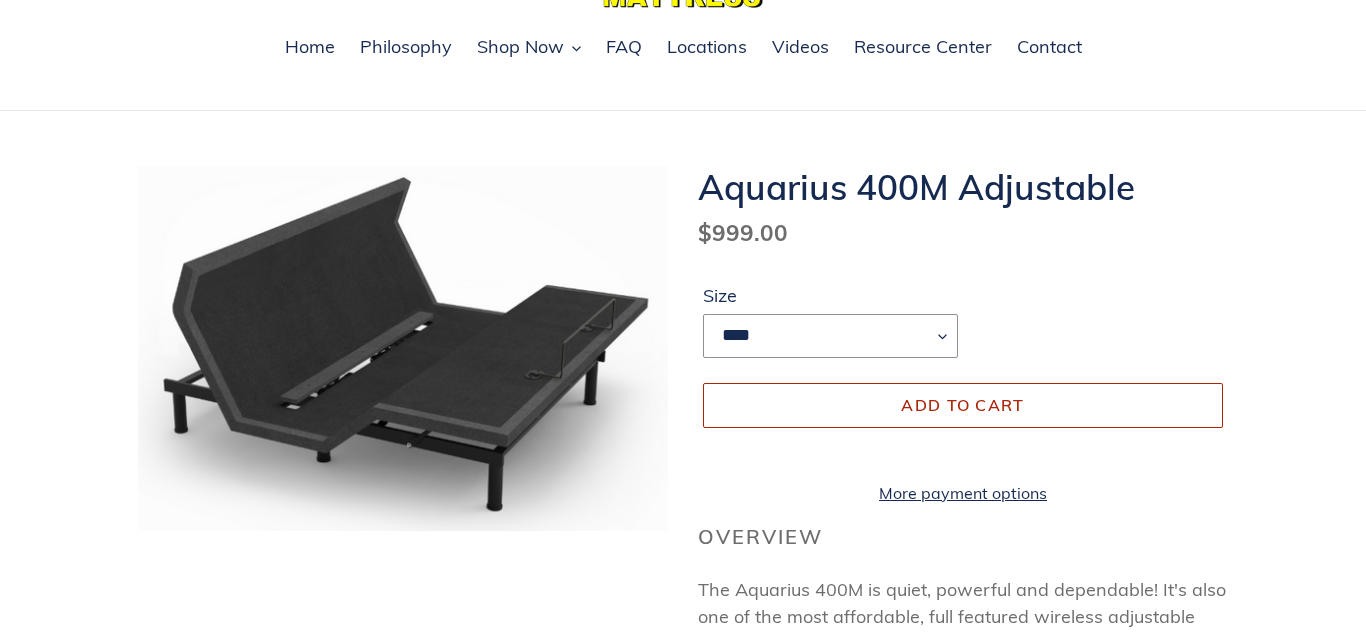 click on "Add to cart" at bounding box center (962, 405) 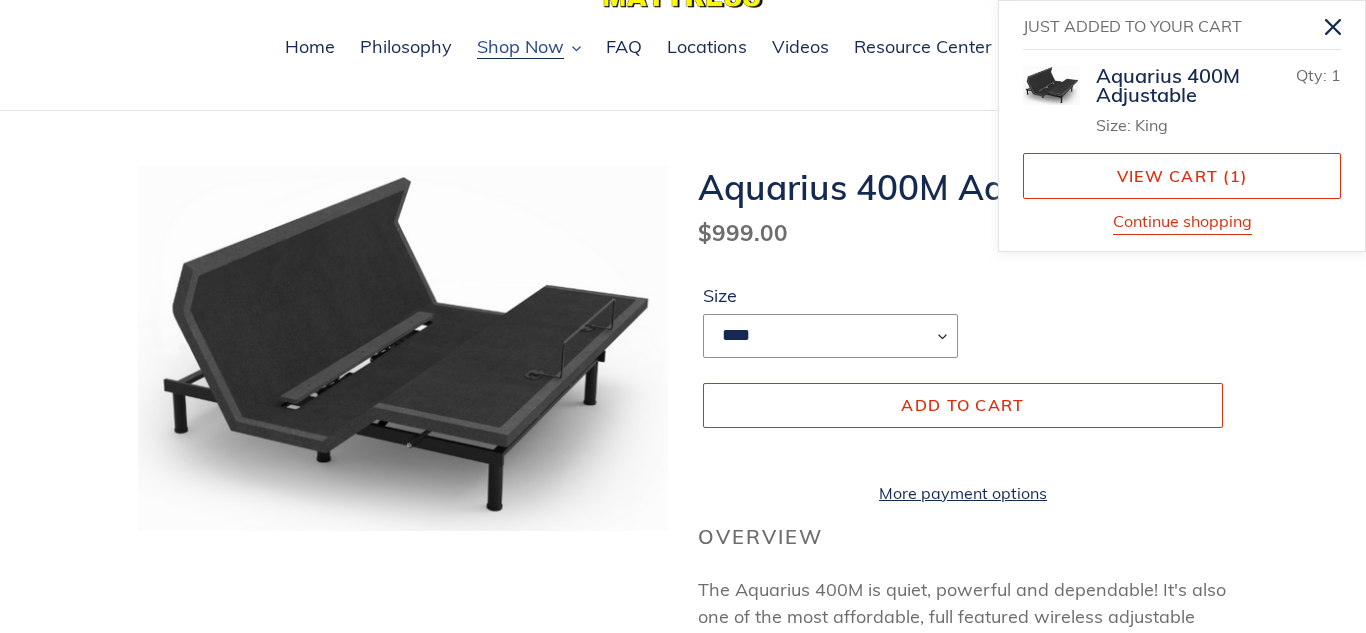 click 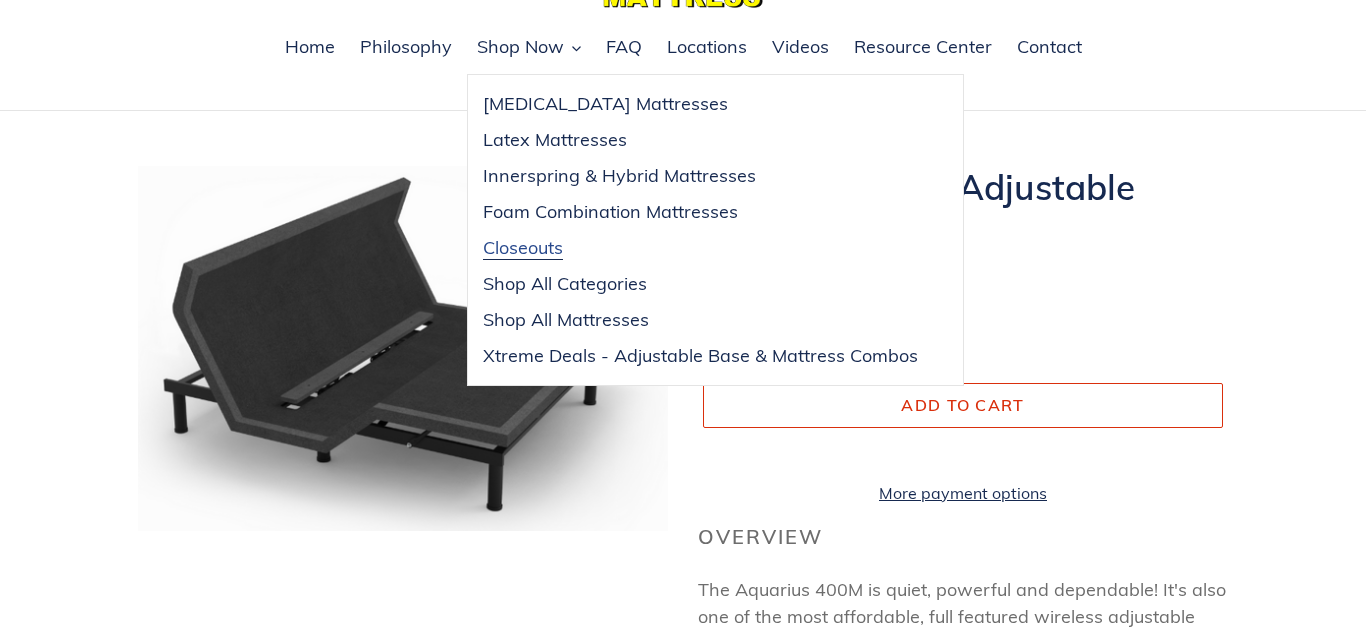 click on "Closeouts" at bounding box center (523, 248) 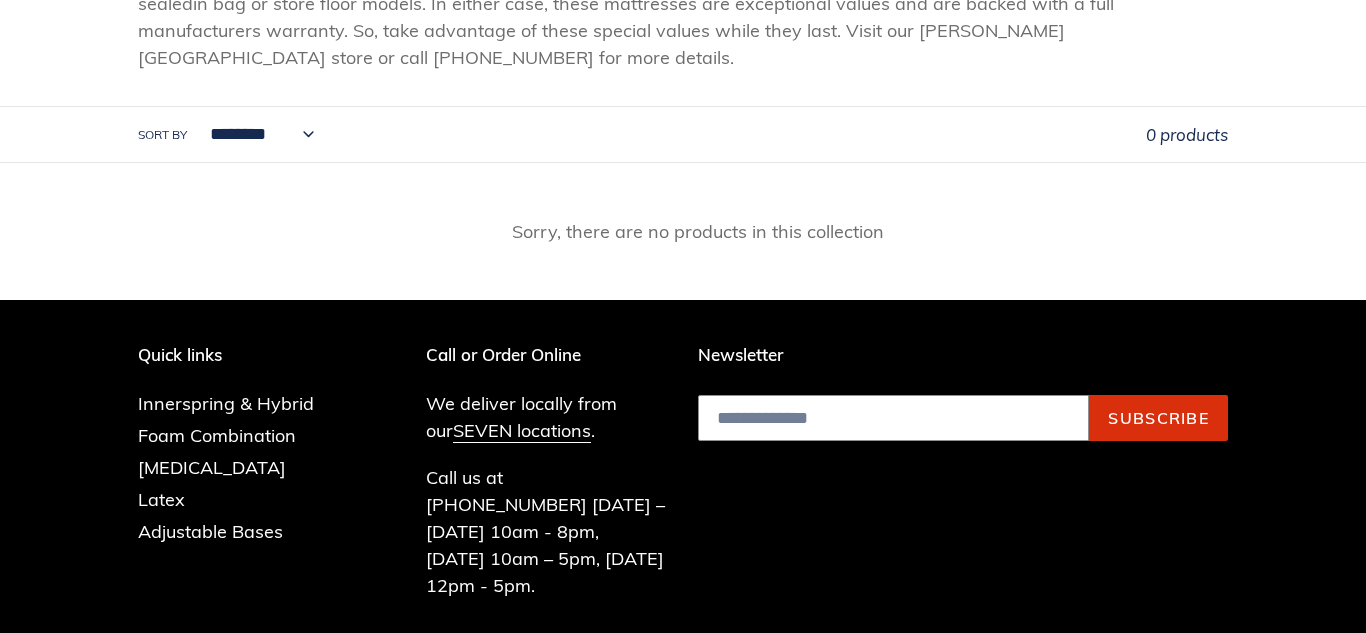 scroll, scrollTop: 0, scrollLeft: 0, axis: both 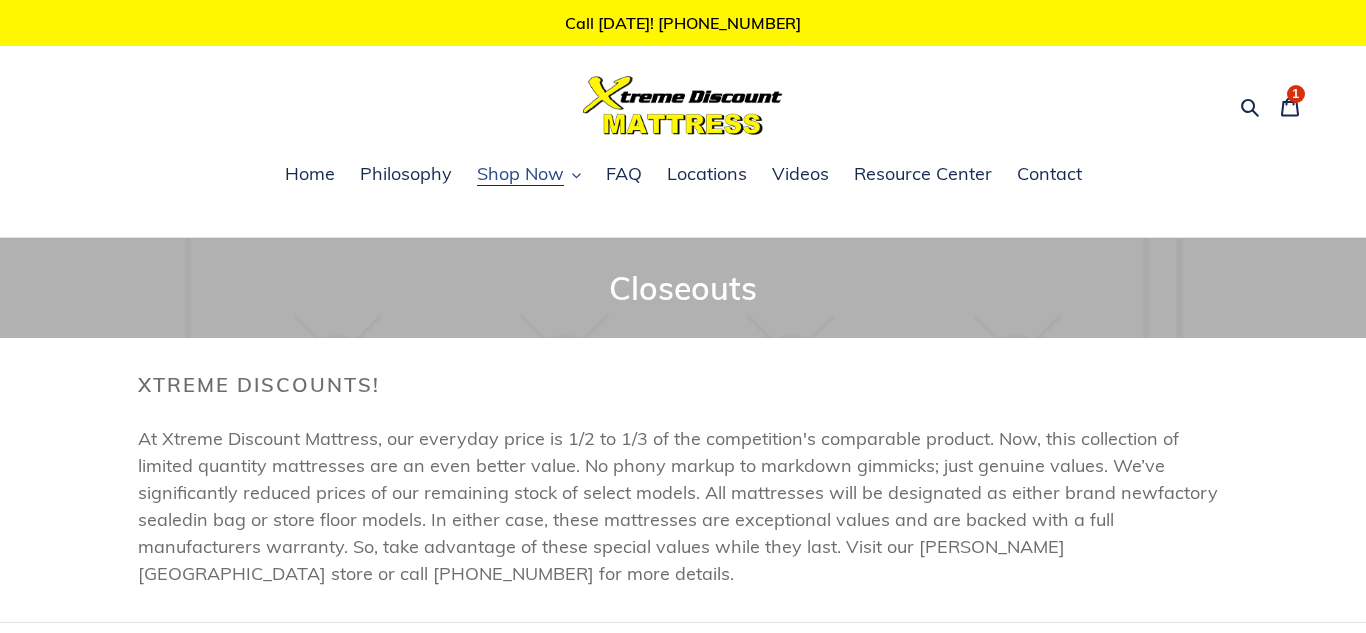 click on "Shop Now" at bounding box center (529, 175) 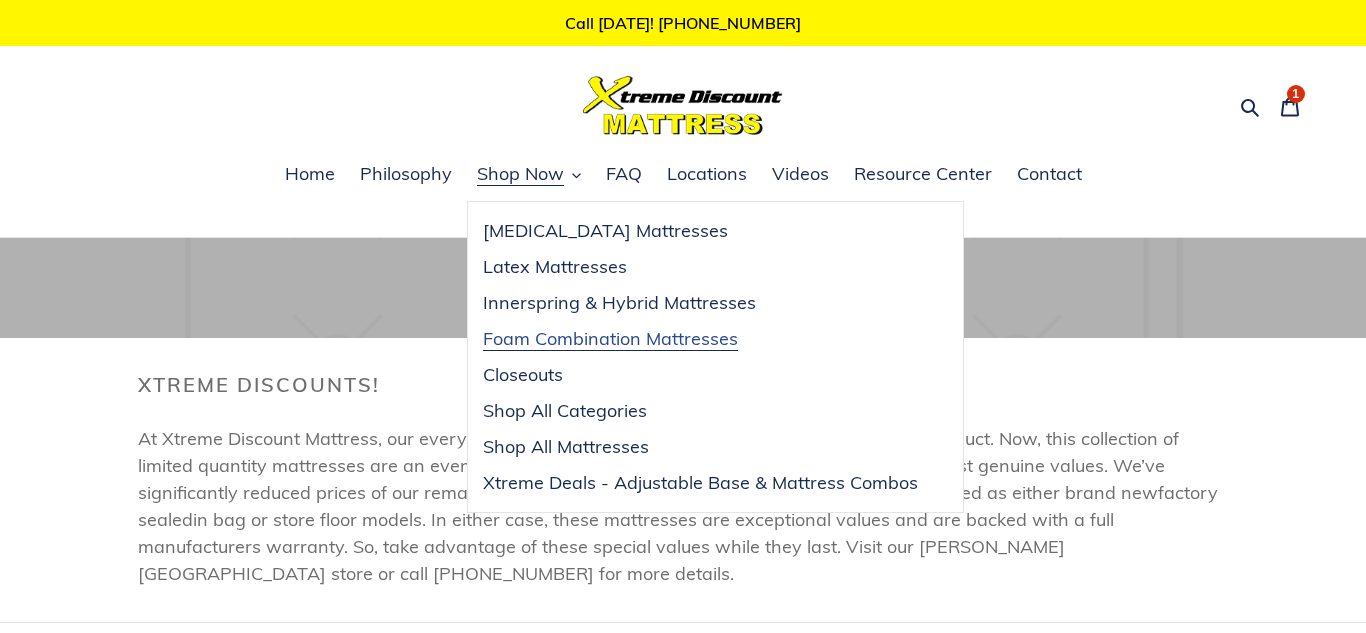 click on "Foam Combination Mattresses" at bounding box center [610, 339] 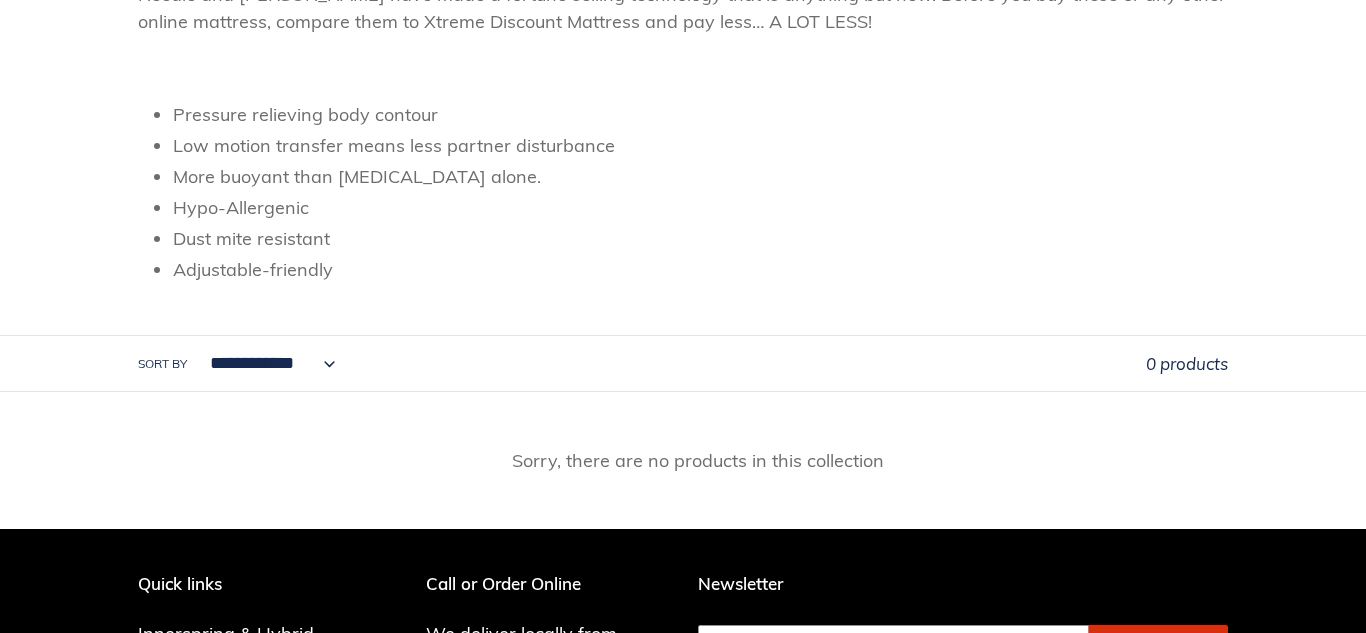 scroll, scrollTop: 0, scrollLeft: 0, axis: both 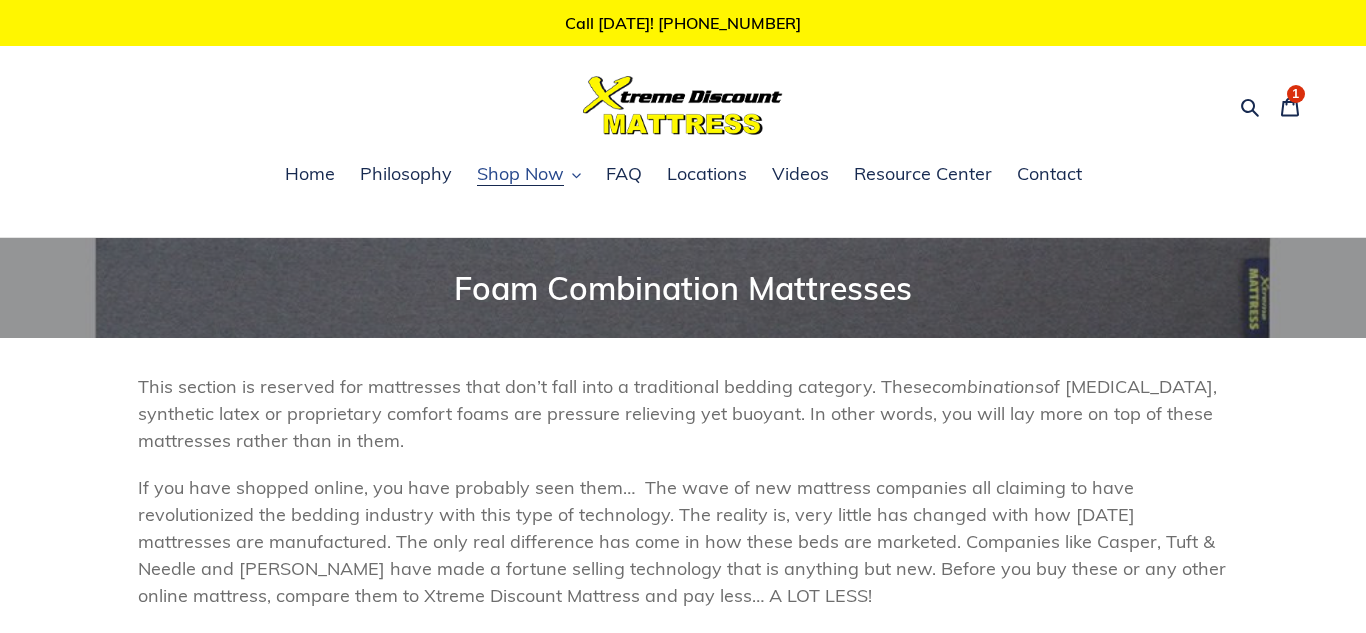 click 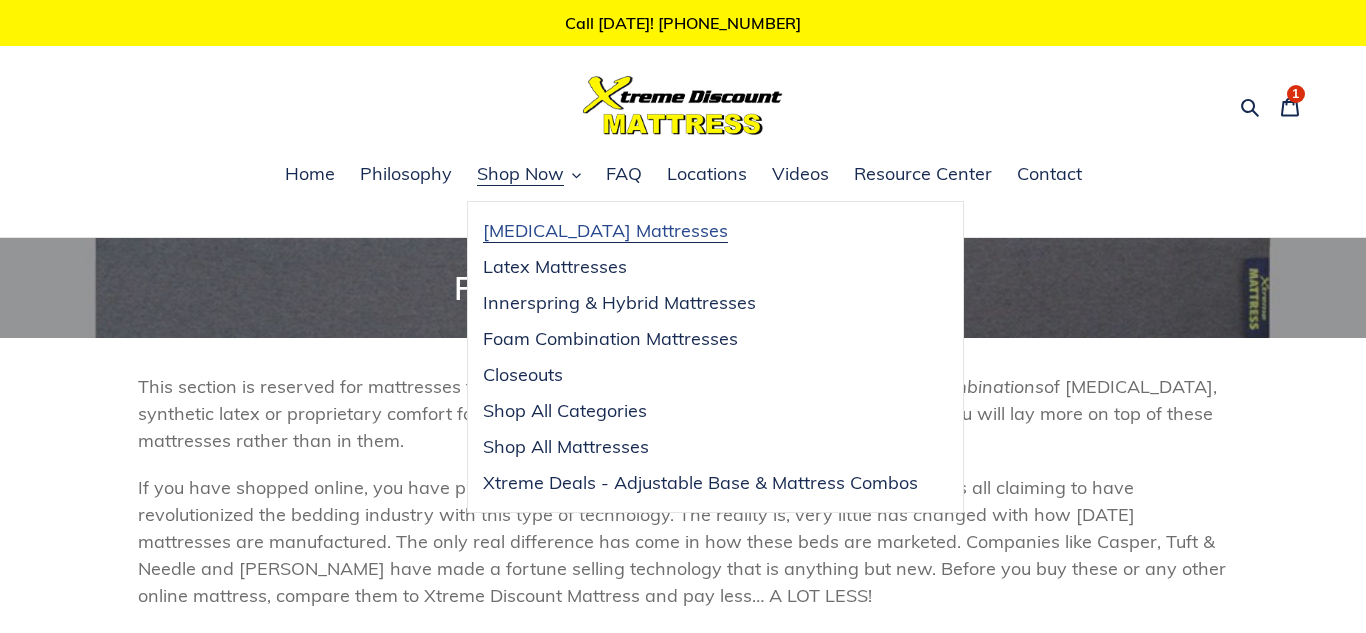 click on "[MEDICAL_DATA] Mattresses" at bounding box center [605, 231] 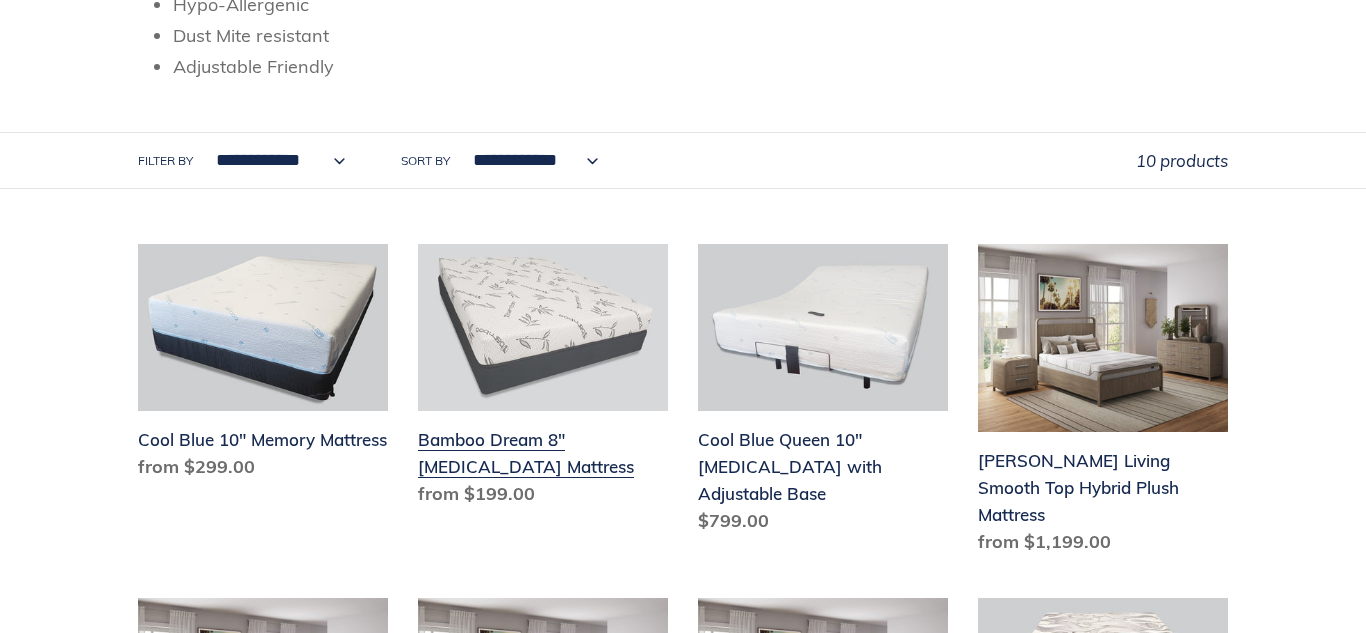 scroll, scrollTop: 579, scrollLeft: 0, axis: vertical 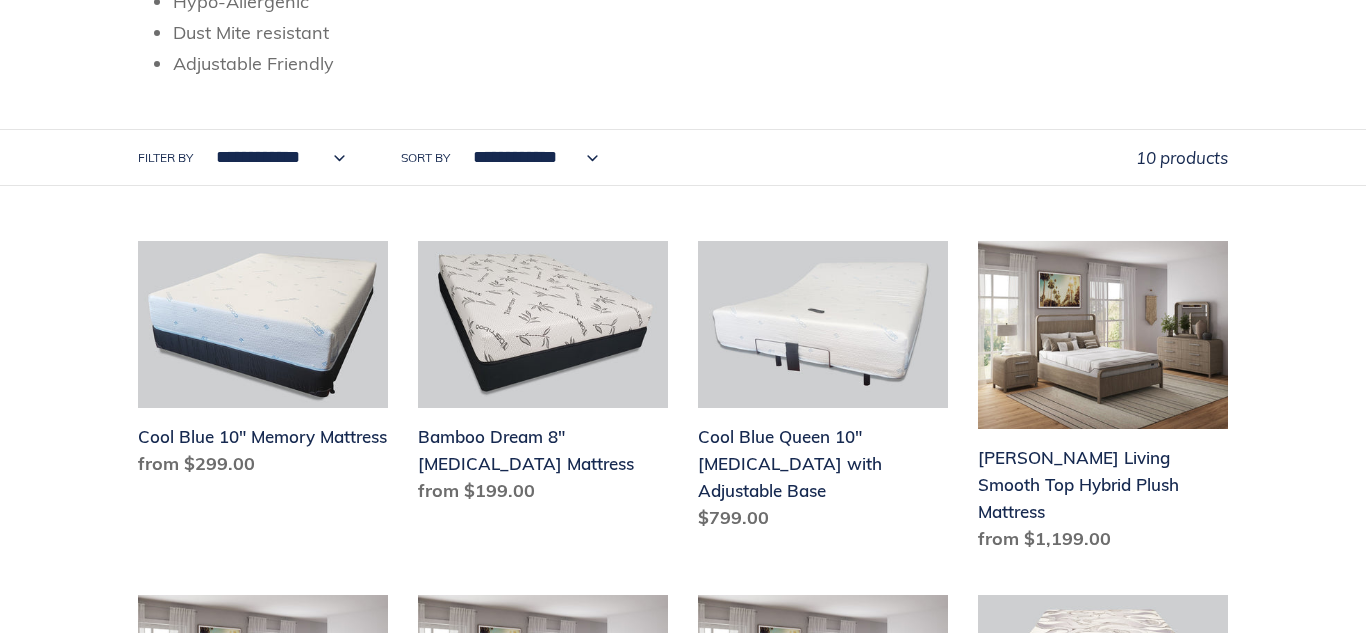 click on "**********" at bounding box center (275, 157) 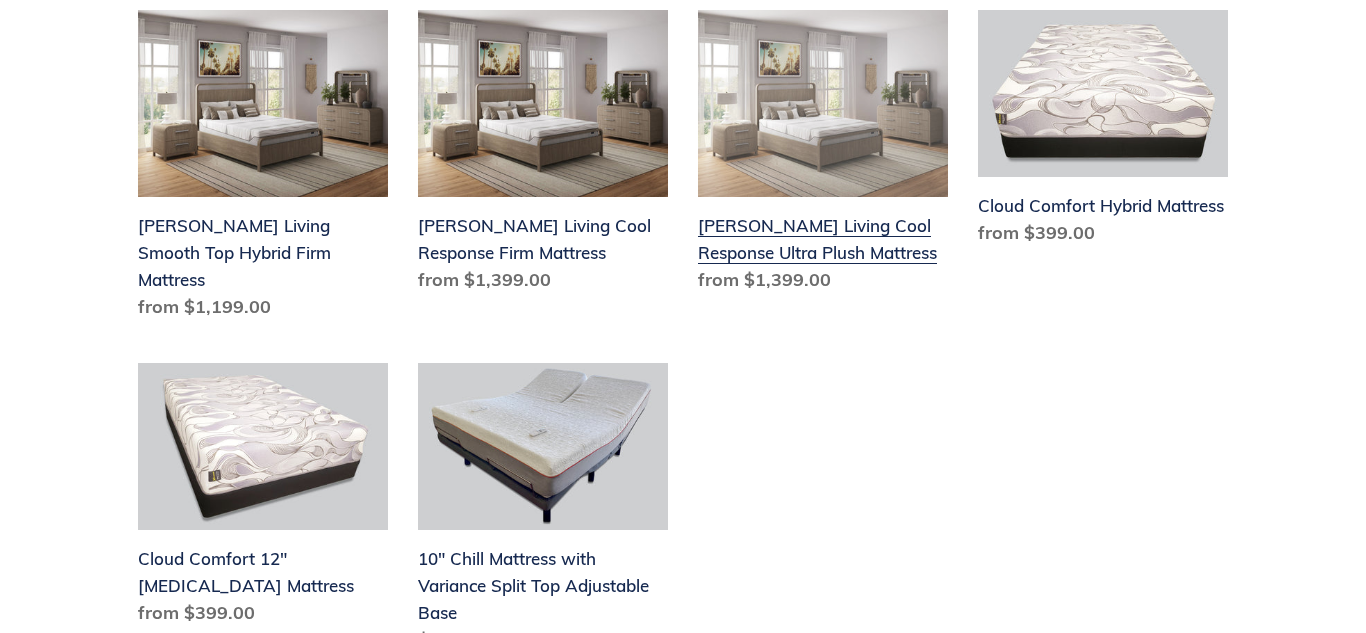 scroll, scrollTop: 1155, scrollLeft: 0, axis: vertical 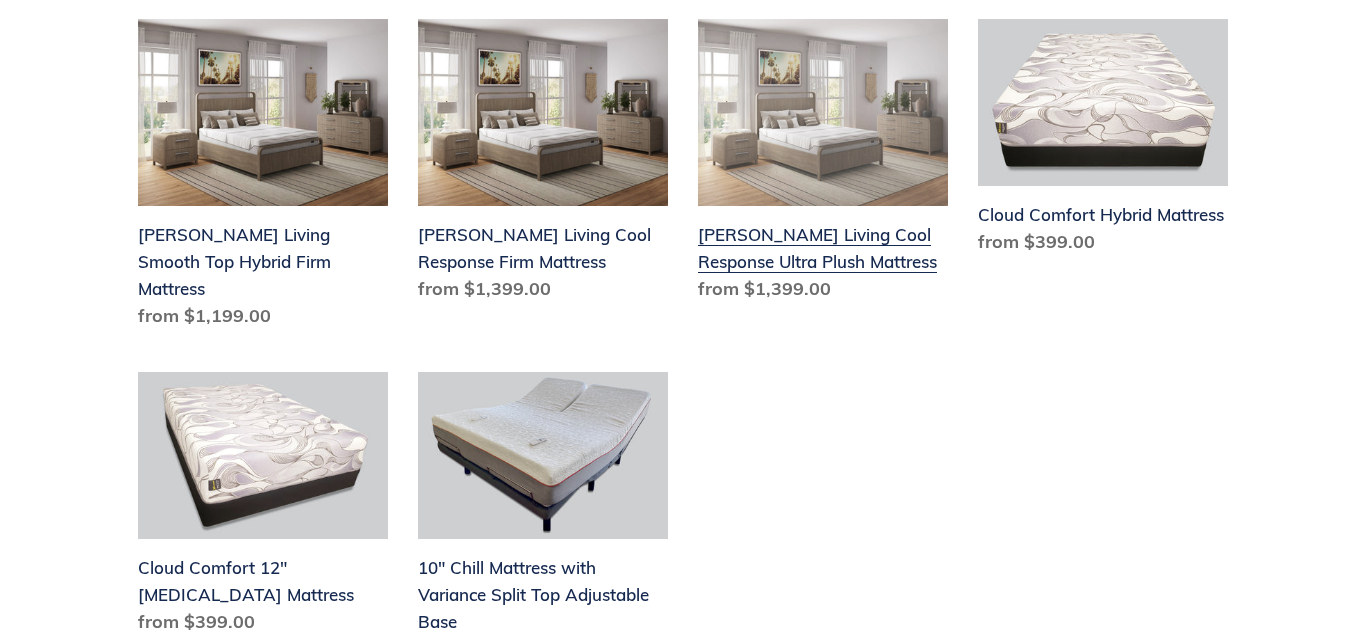 click on "Scott Living Cool Response Ultra Plush Mattress" at bounding box center [823, 165] 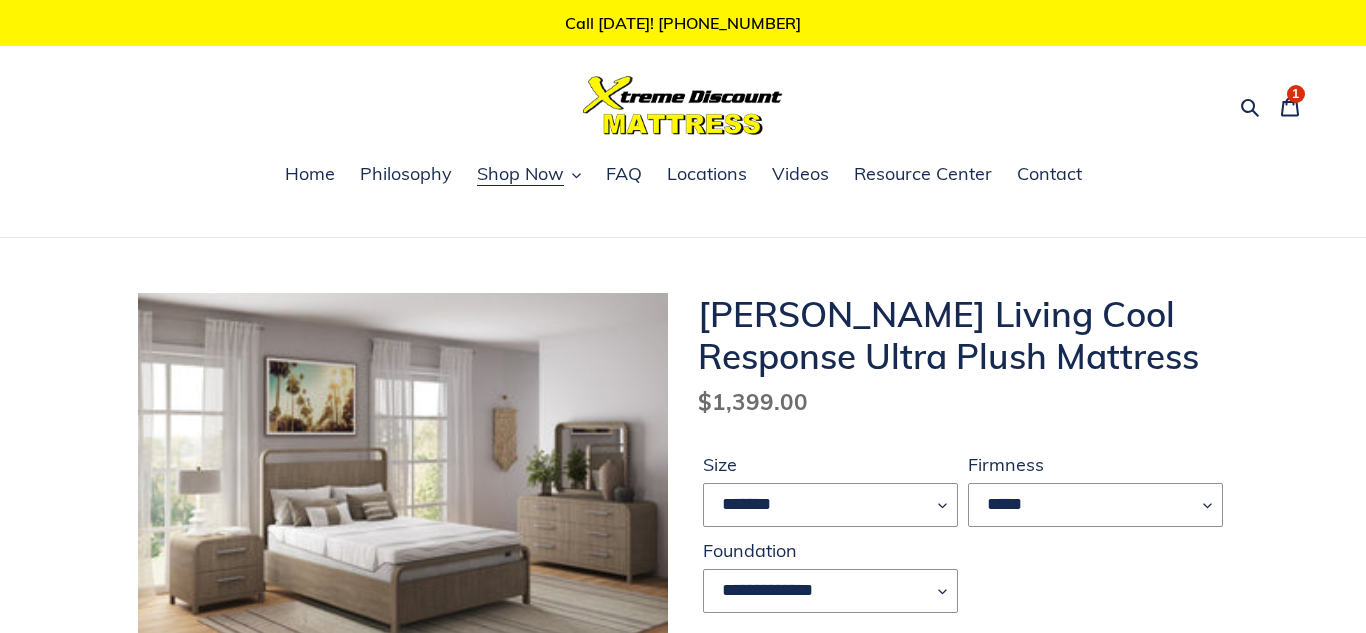 scroll, scrollTop: 0, scrollLeft: 0, axis: both 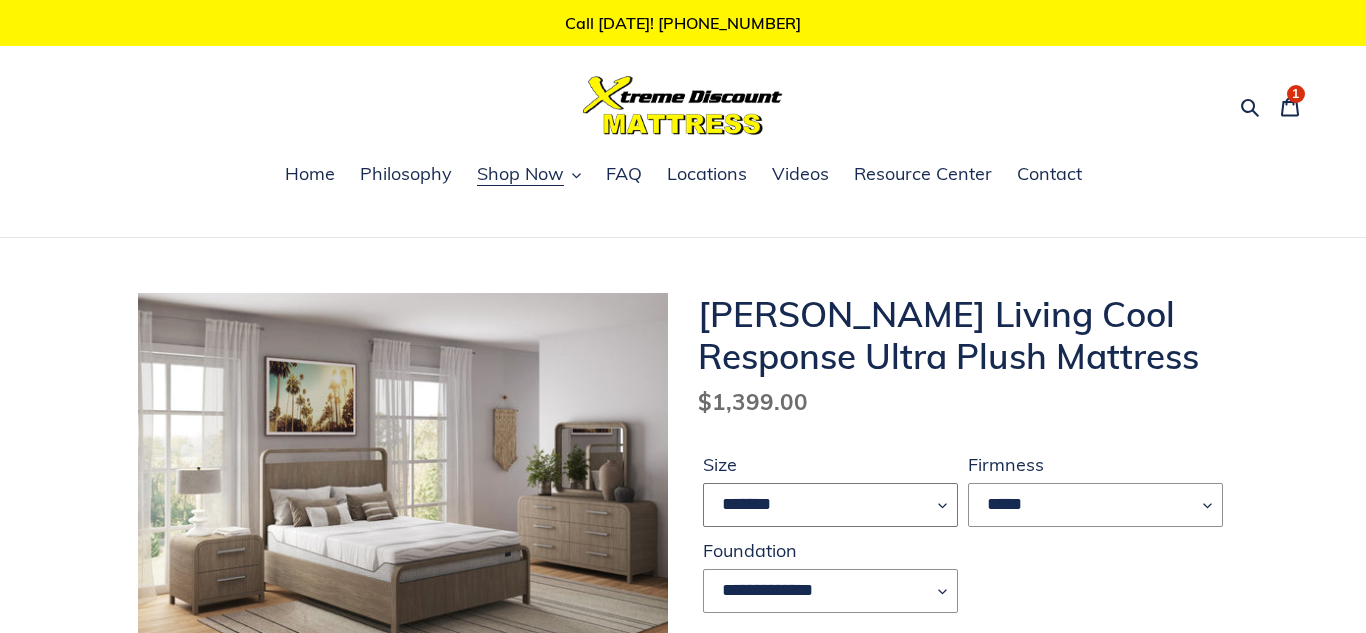 click on "******* **** ***** ****" at bounding box center [830, 505] 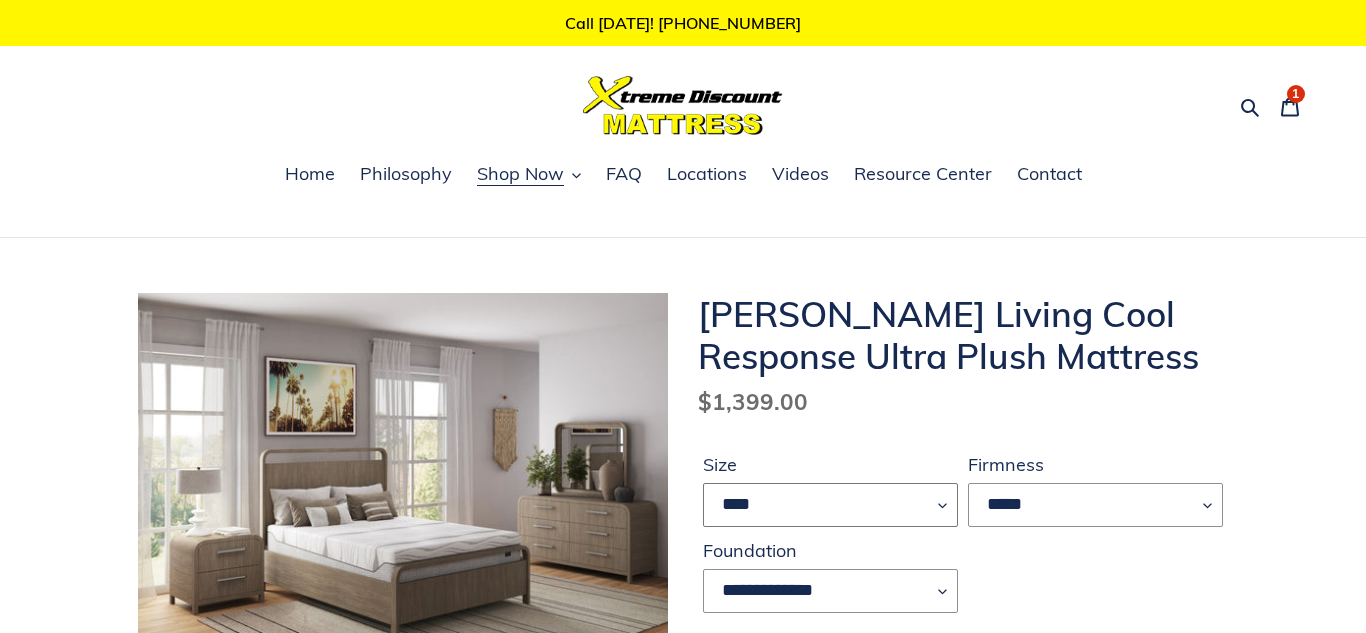 click on "******* **** ***** ****" at bounding box center (830, 505) 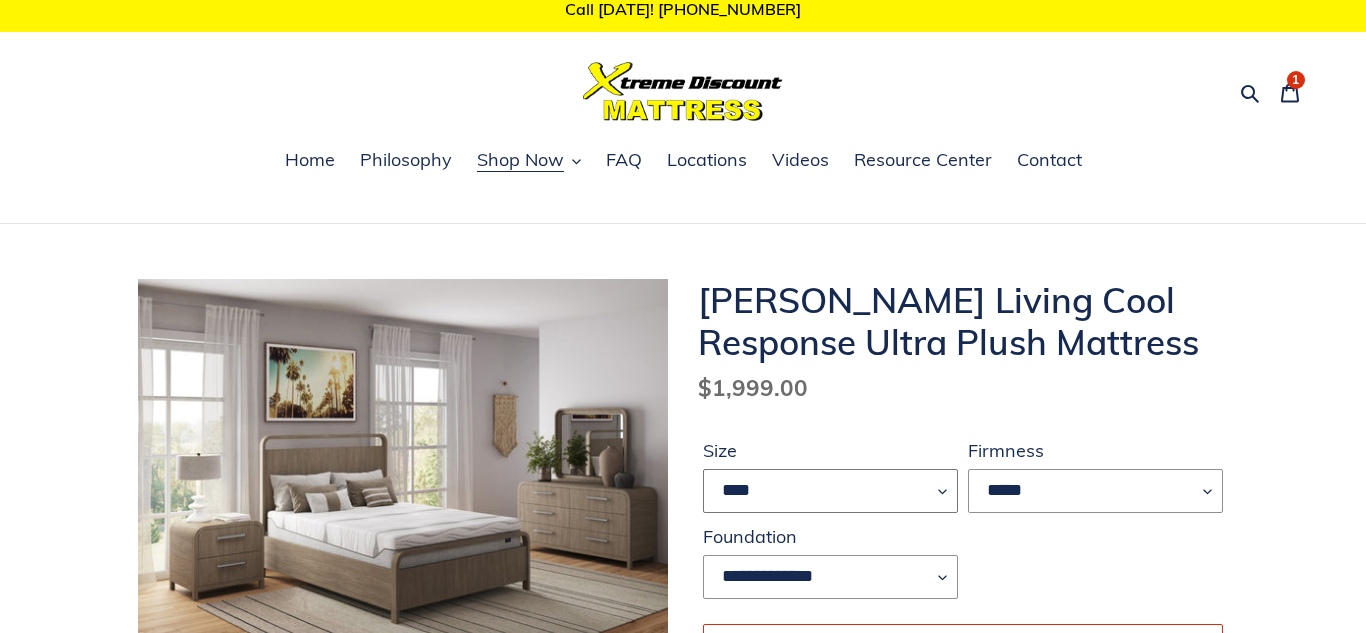 scroll, scrollTop: 31, scrollLeft: 0, axis: vertical 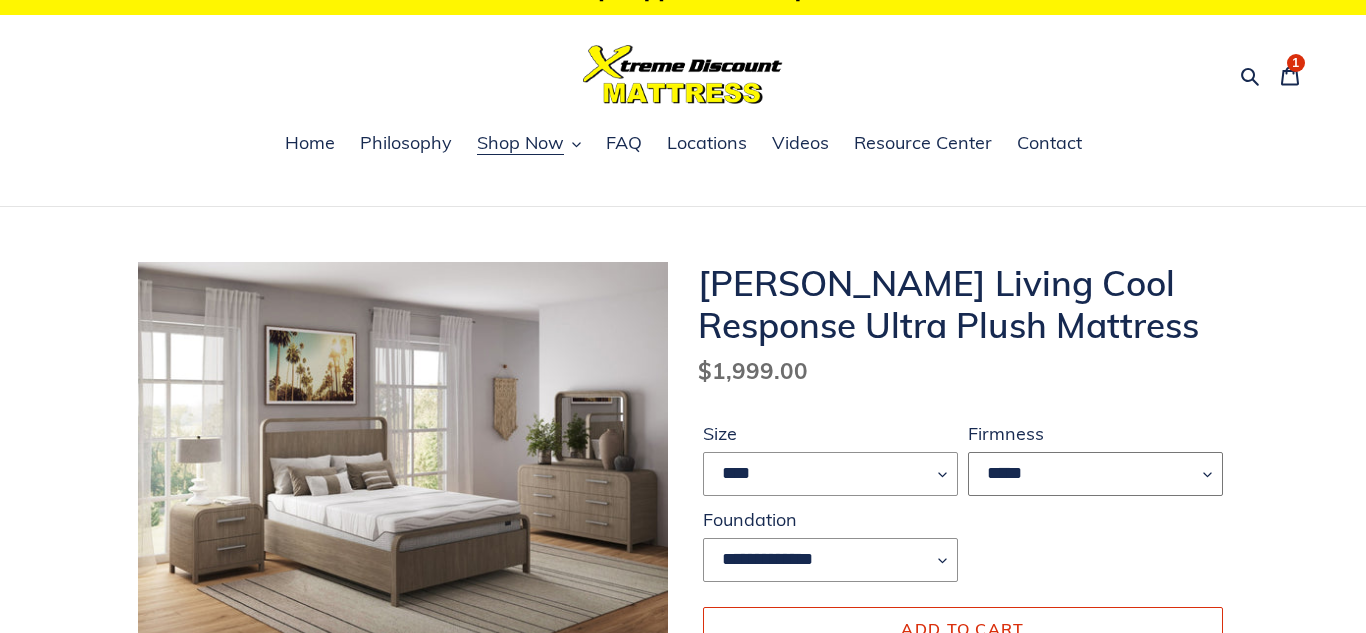 click on "*****" at bounding box center (1095, 474) 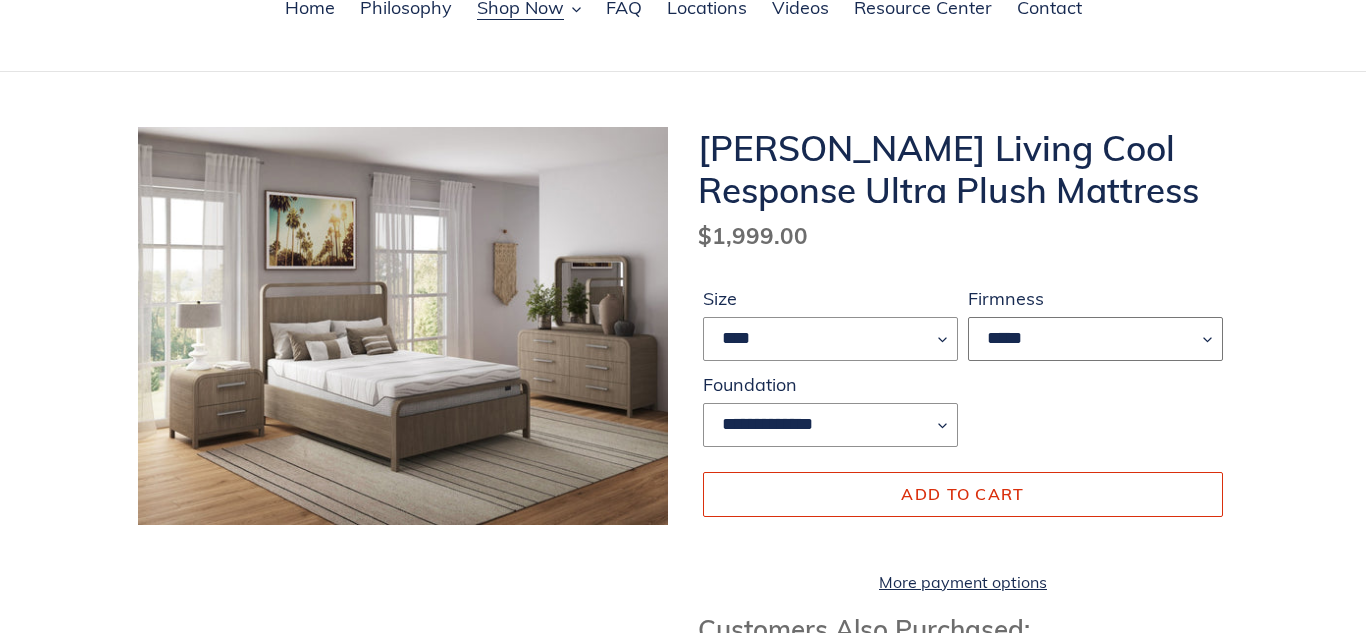 scroll, scrollTop: 207, scrollLeft: 0, axis: vertical 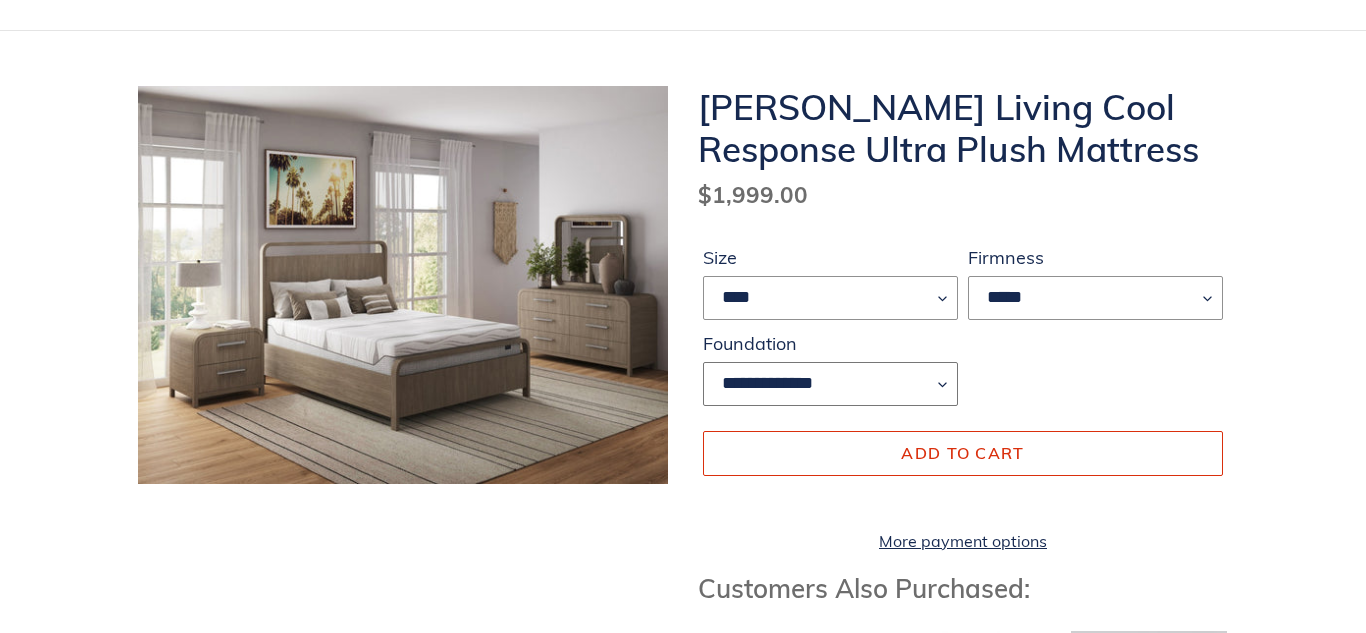click on "**********" at bounding box center (830, 384) 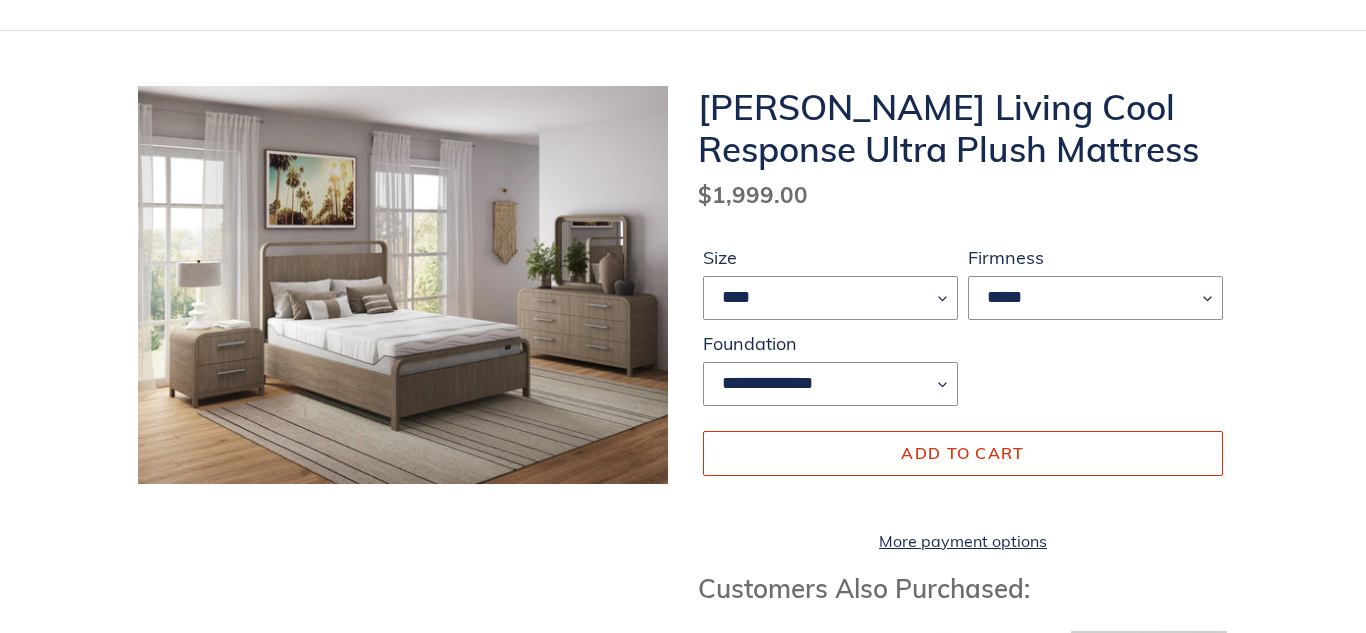 click on "Scott Living Cool Response Ultra Plush Mattress
Regular price
$1,999.00
Sale price
$1,399.00
Regular price
$1,999.00
Sale
Sold out
Unit price
/ per
Size
******* **** ***** ****
Firmness
*****" at bounding box center (683, 1057) 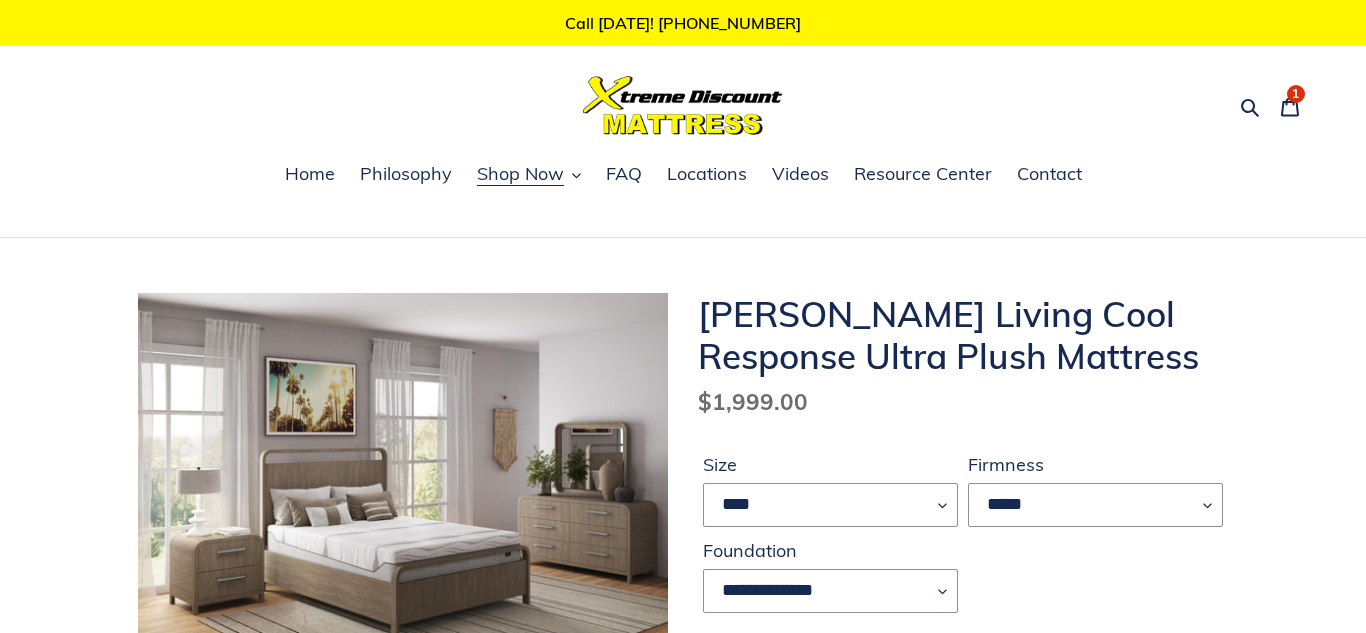 scroll, scrollTop: 40, scrollLeft: 0, axis: vertical 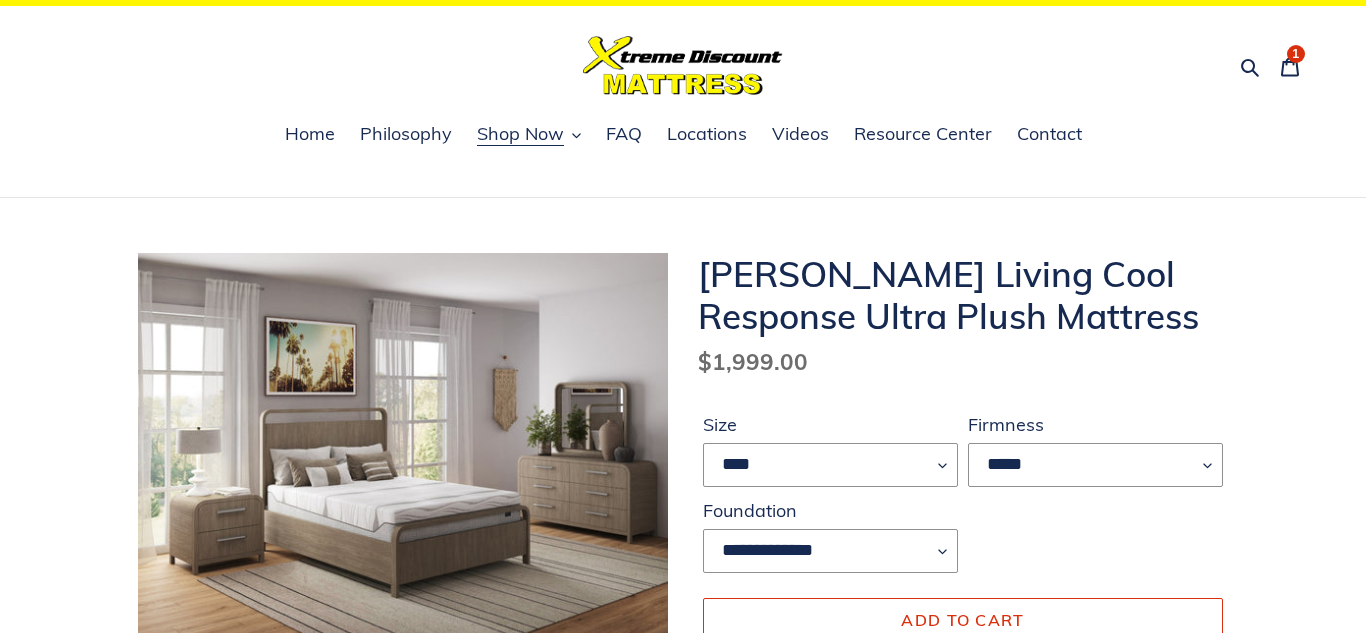 click on "Scott Living Cool Response Ultra Plush Mattress" at bounding box center [963, 295] 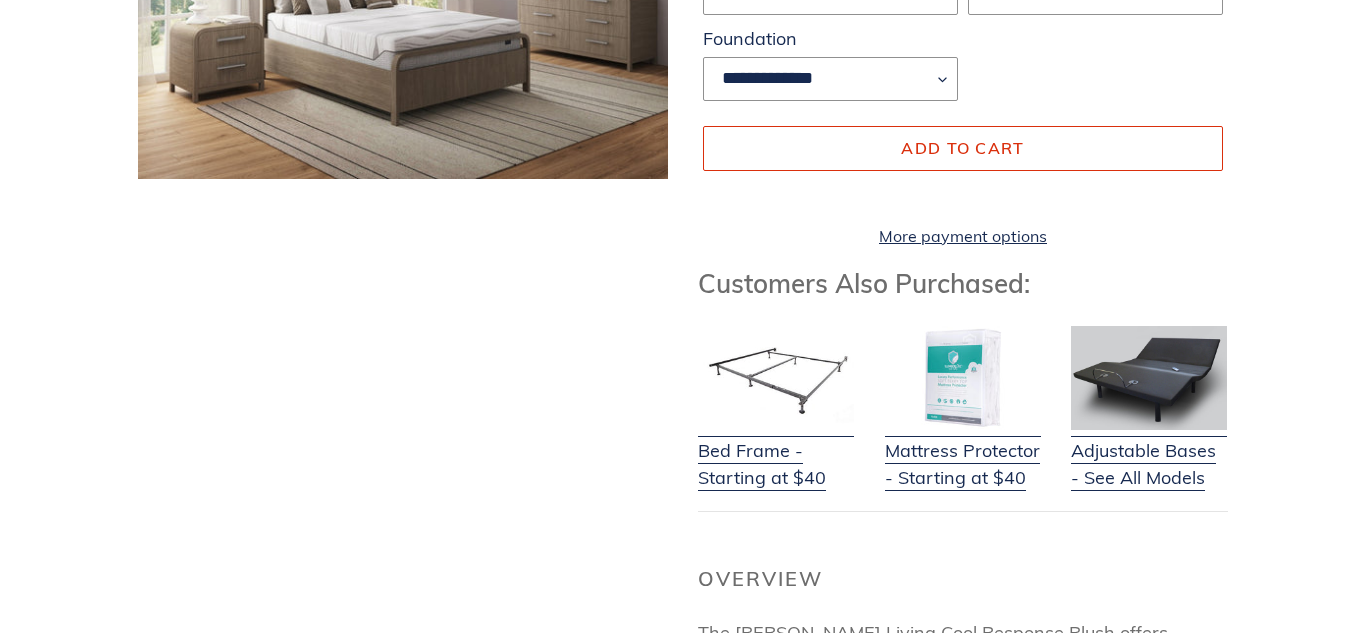scroll, scrollTop: 0, scrollLeft: 0, axis: both 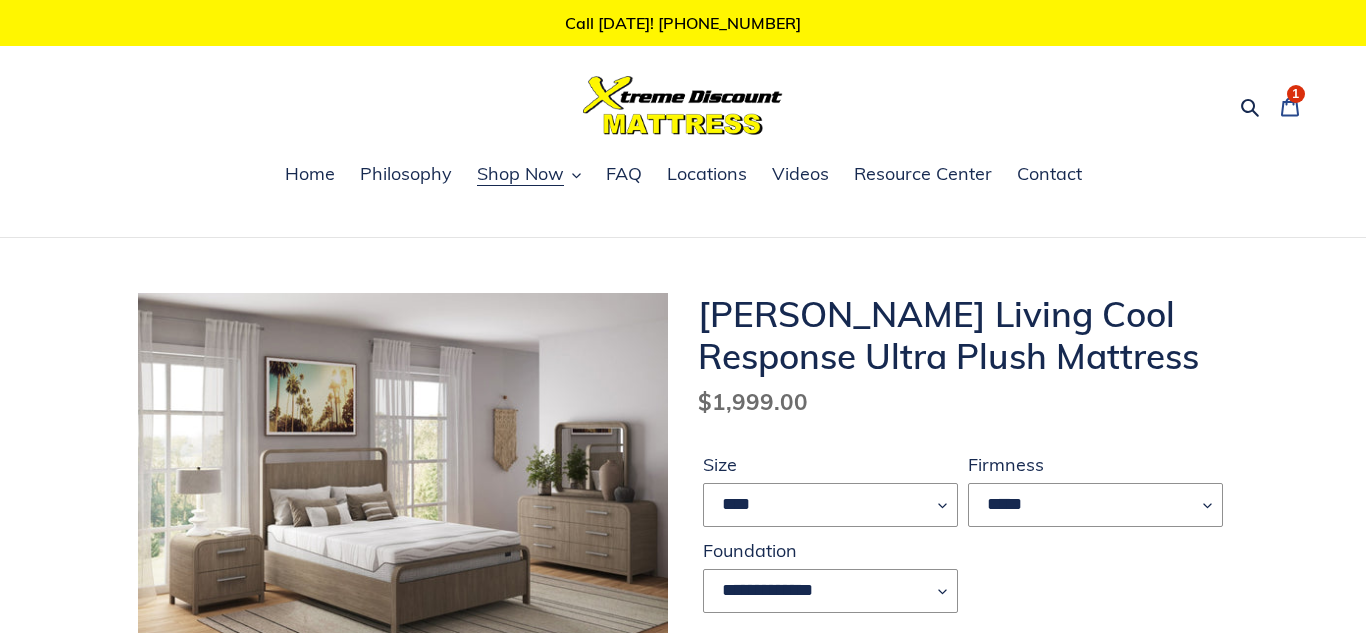 click on "1" at bounding box center [1295, 94] 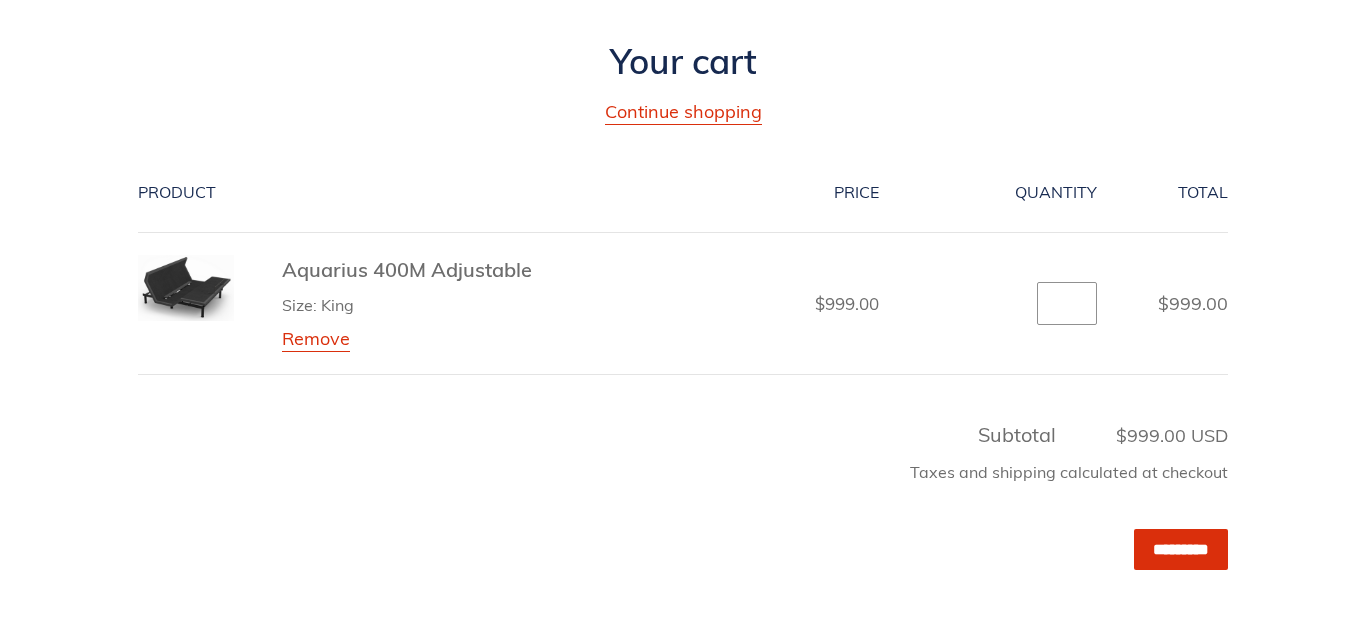 scroll, scrollTop: 287, scrollLeft: 0, axis: vertical 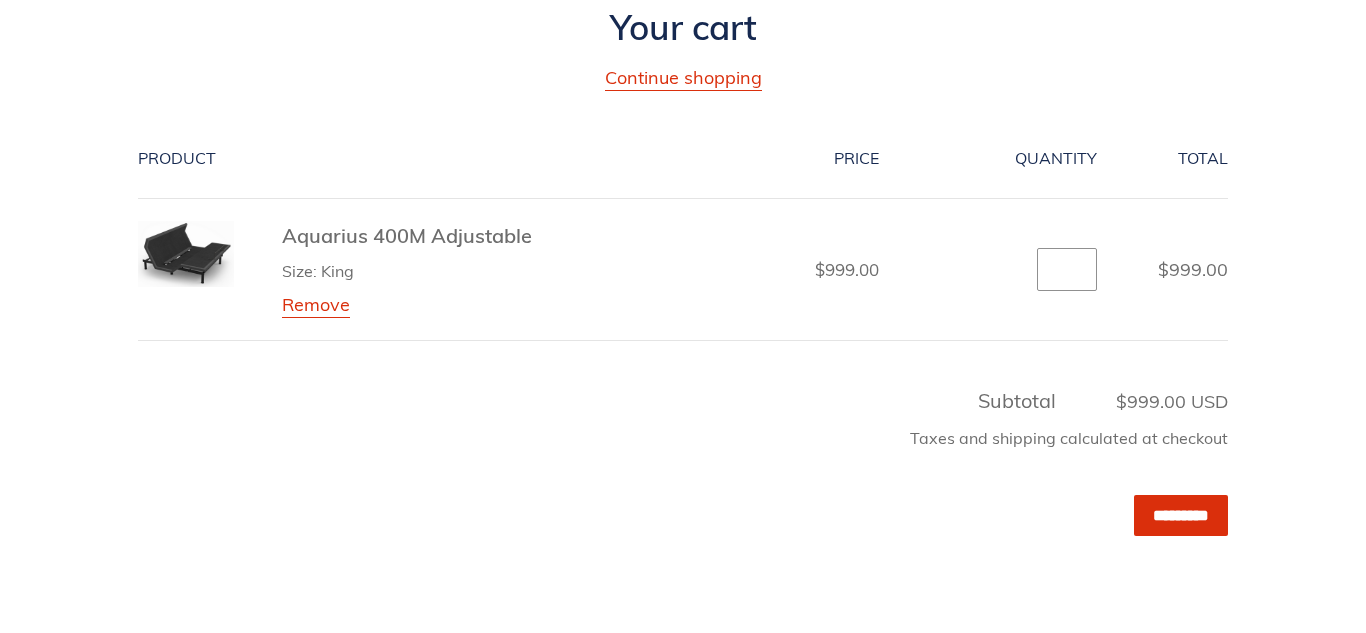 click at bounding box center (1225, 565) 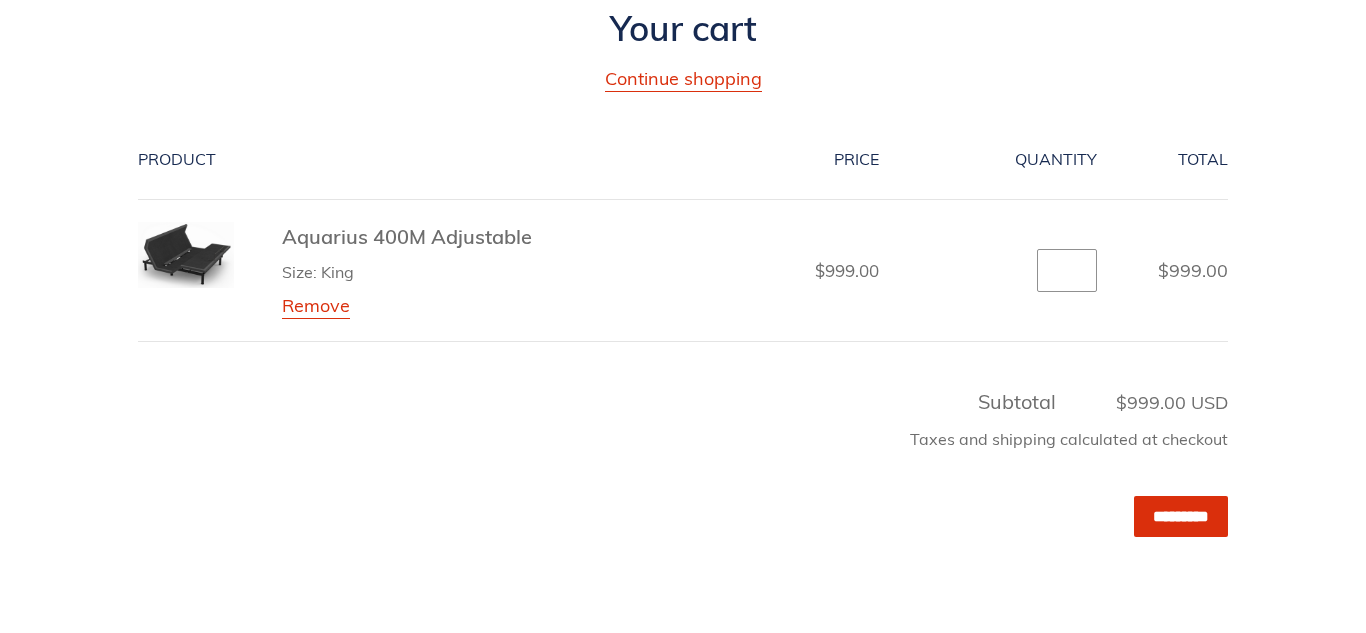 scroll, scrollTop: 0, scrollLeft: 0, axis: both 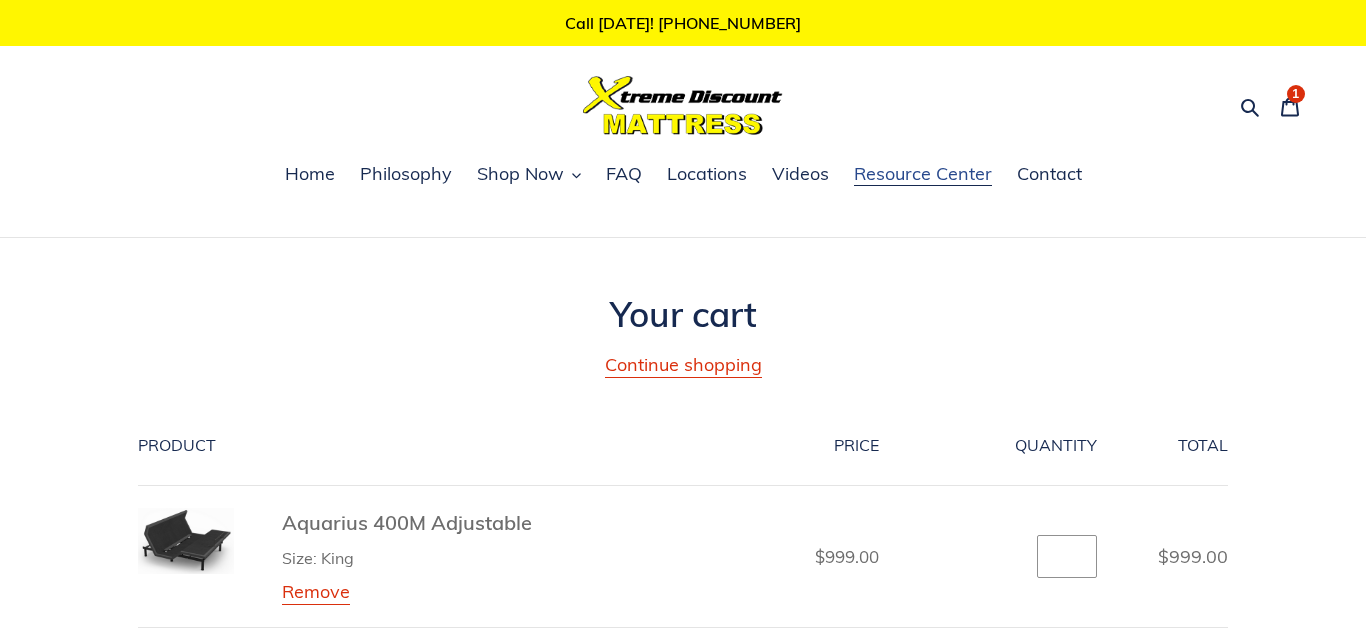 click on "Resource Center" at bounding box center (923, 174) 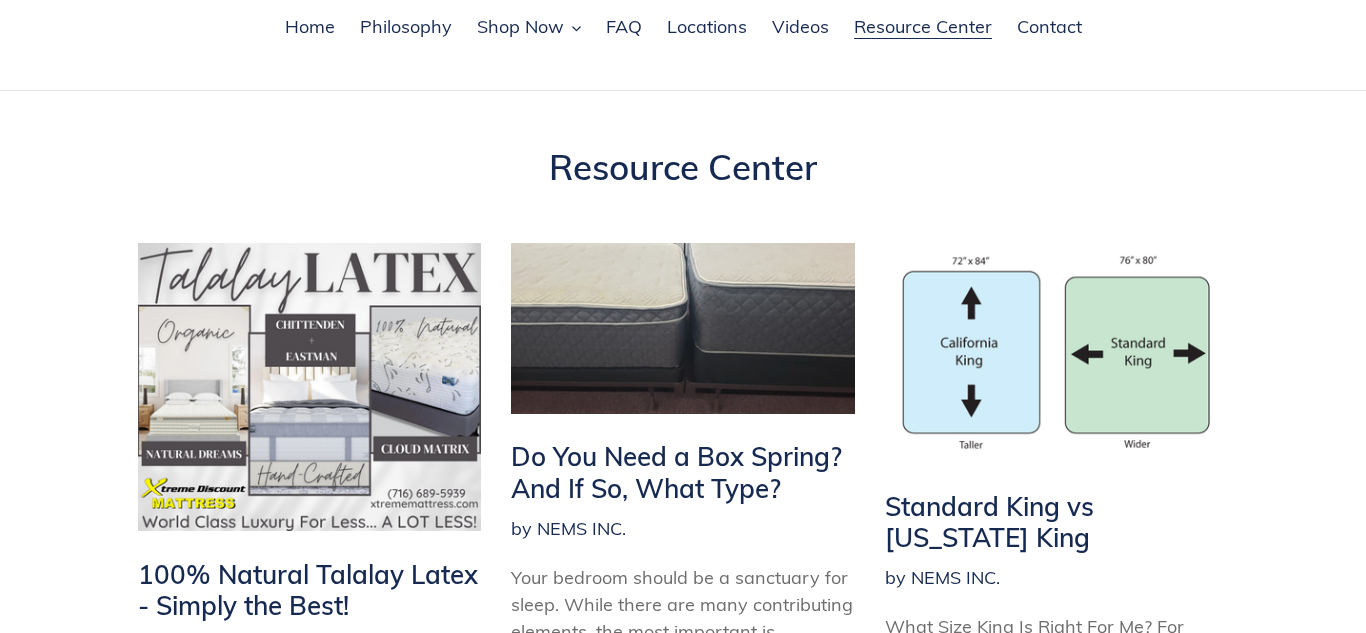 scroll, scrollTop: 0, scrollLeft: 0, axis: both 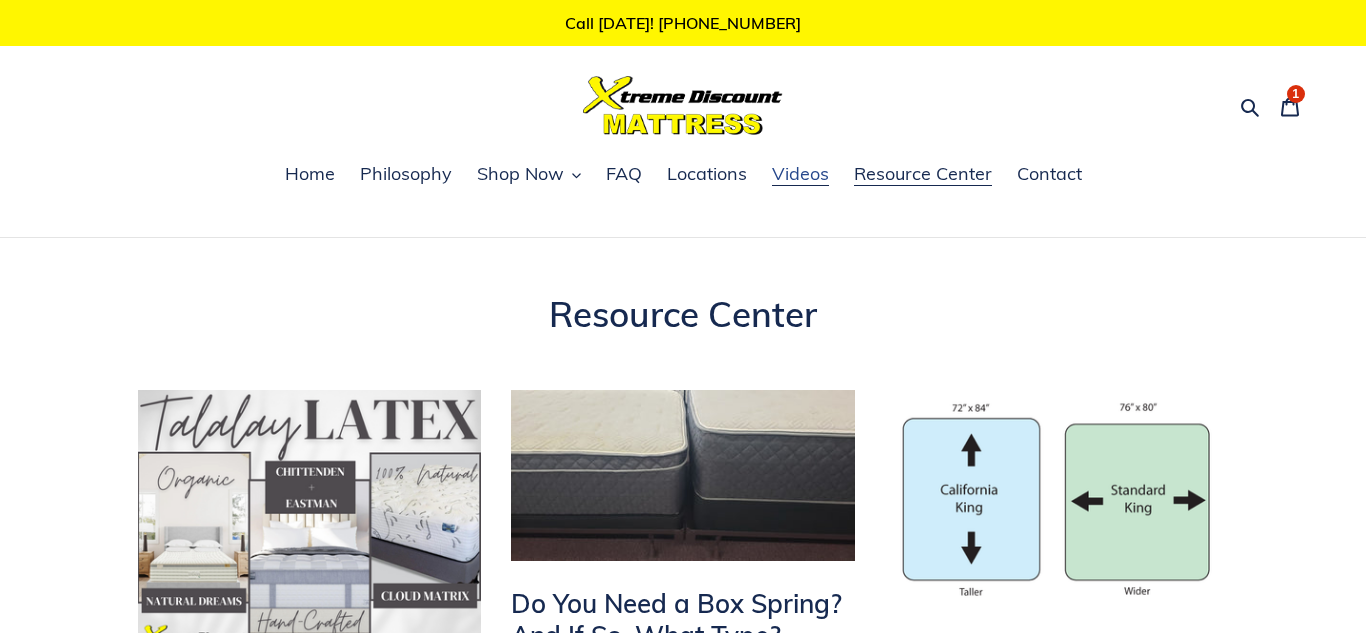 click on "Videos" at bounding box center (800, 174) 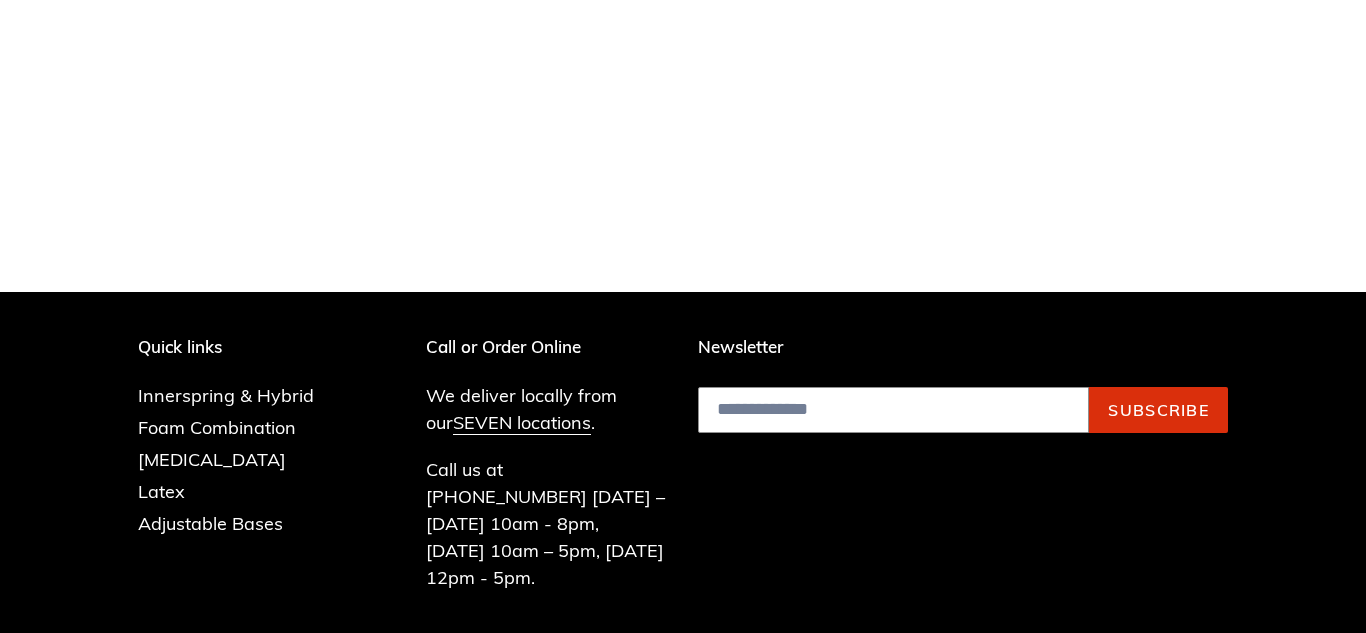 scroll, scrollTop: 990, scrollLeft: 0, axis: vertical 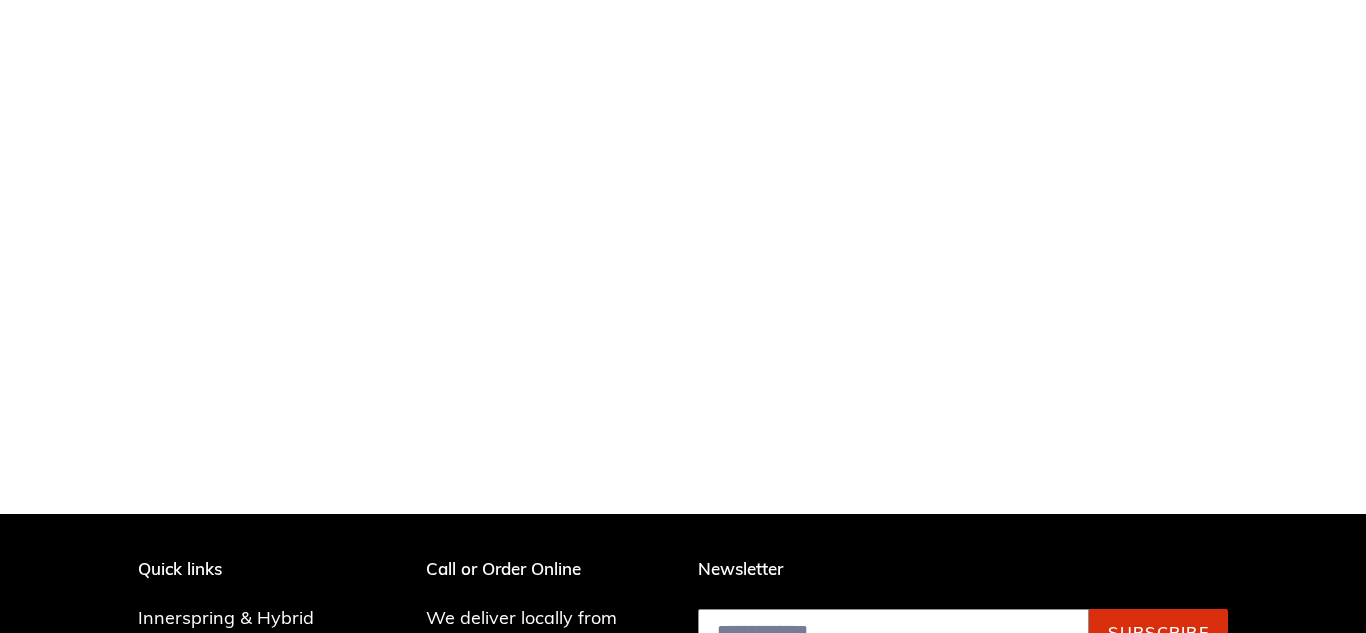 drag, startPoint x: 932, startPoint y: 533, endPoint x: 948, endPoint y: 525, distance: 17.888544 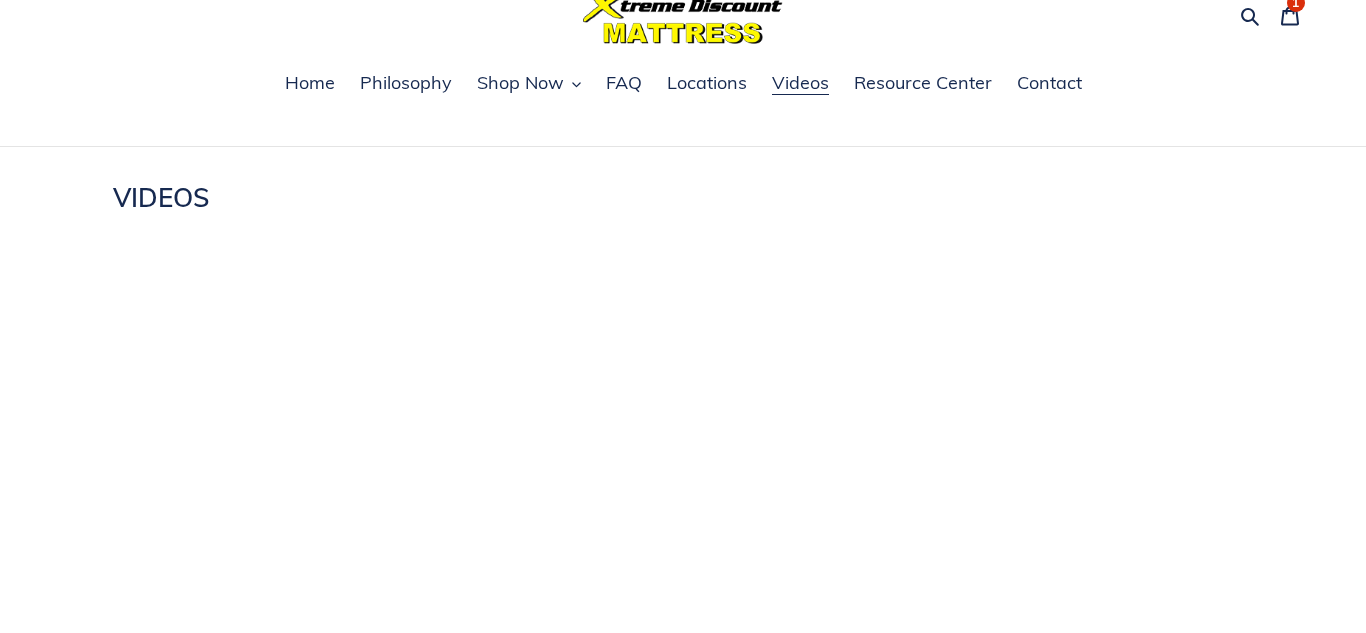 scroll, scrollTop: 435, scrollLeft: 0, axis: vertical 